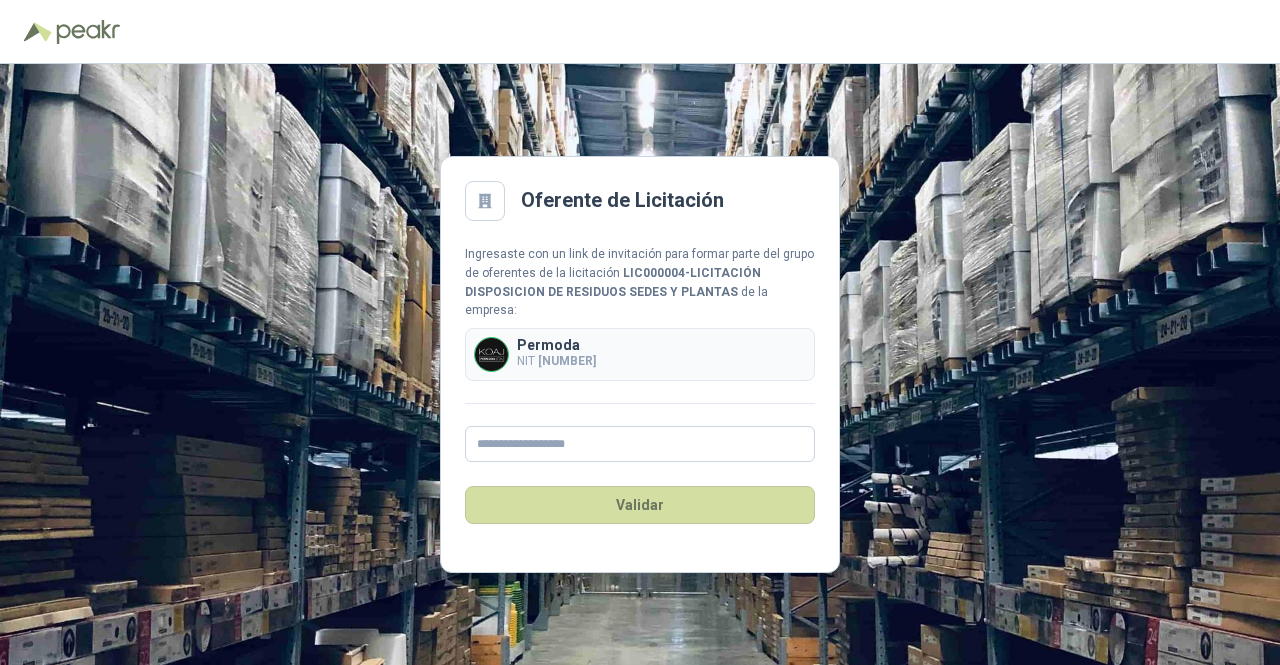 scroll, scrollTop: 0, scrollLeft: 0, axis: both 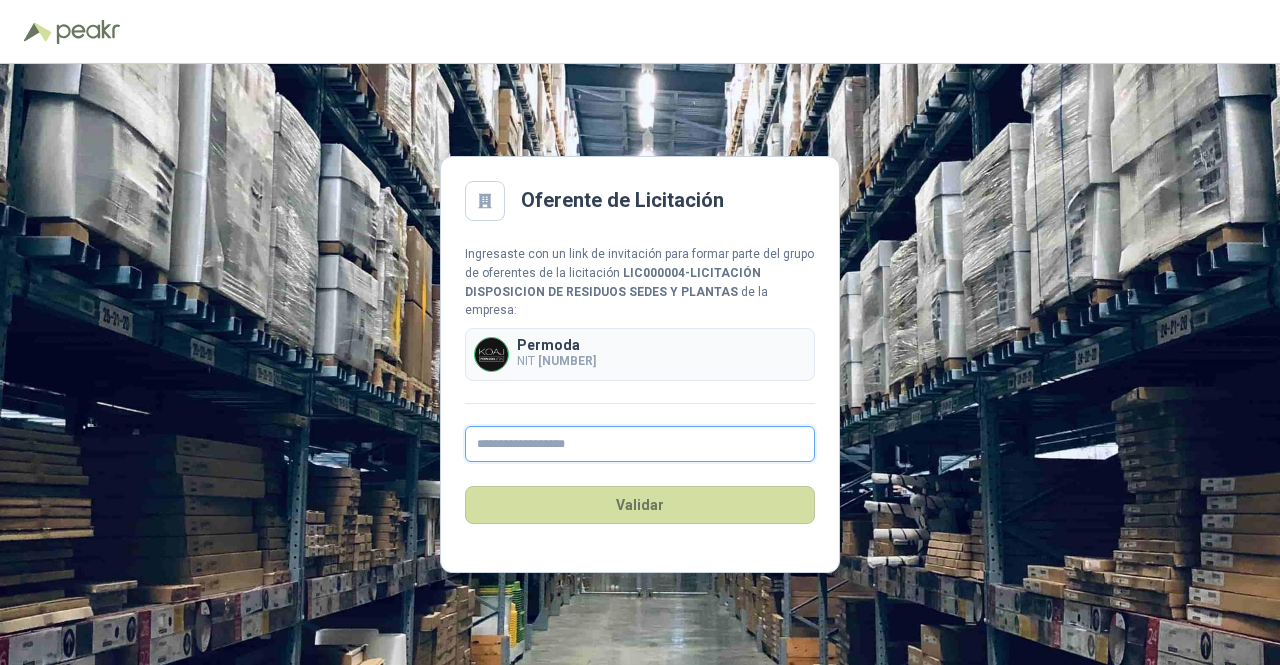 click at bounding box center [640, 444] 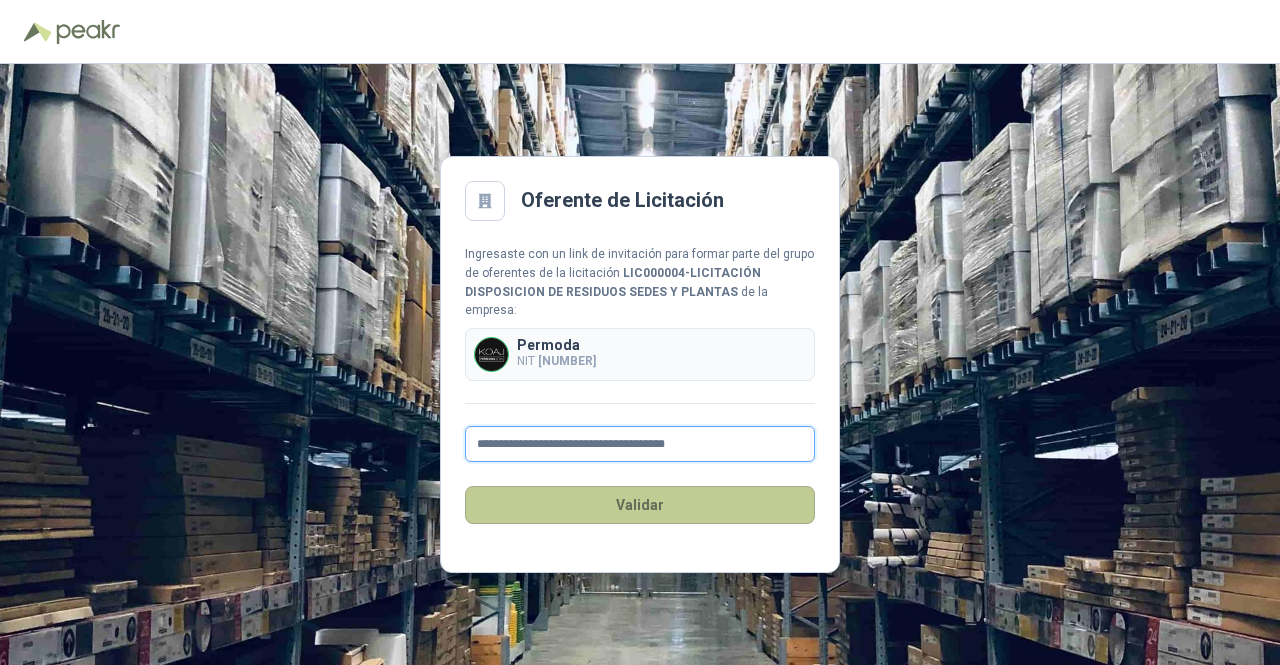 type on "**********" 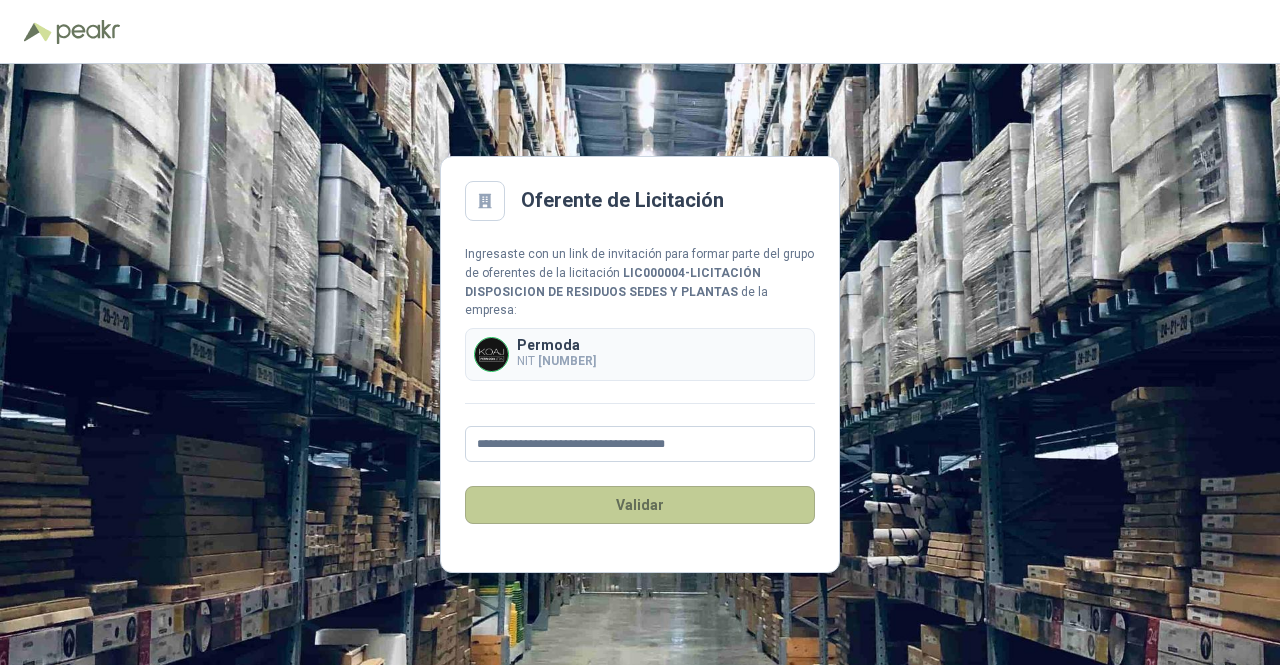 click on "Validar" at bounding box center [640, 505] 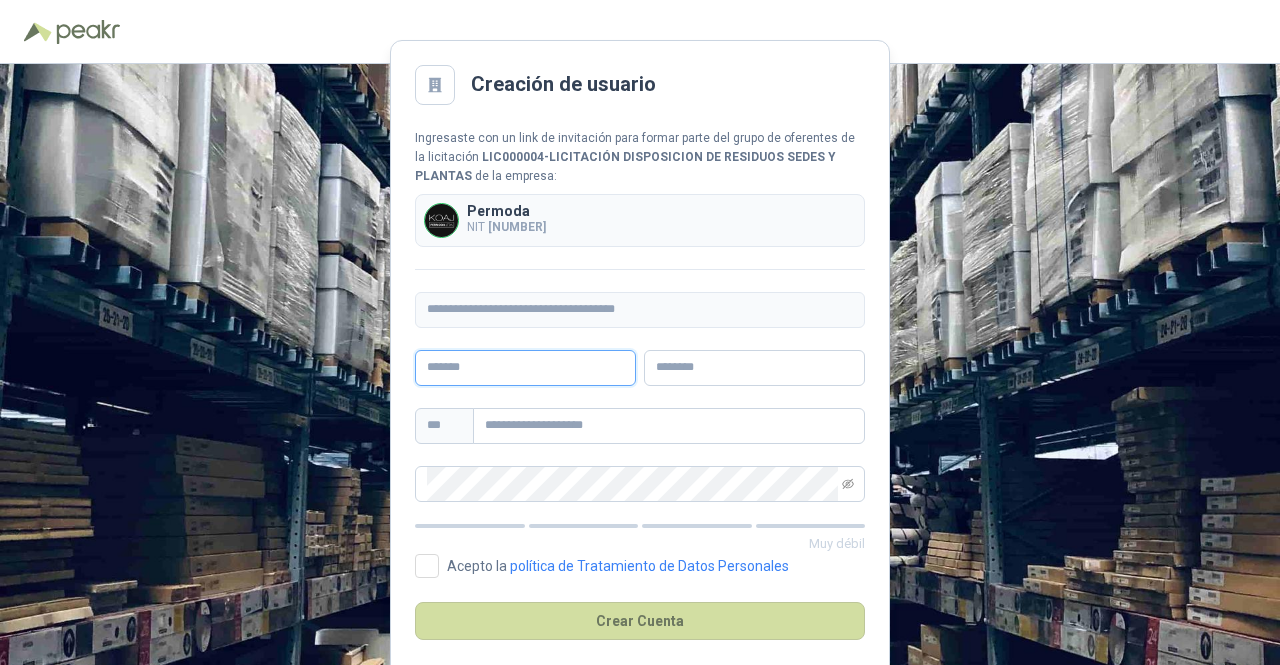 click at bounding box center [525, 368] 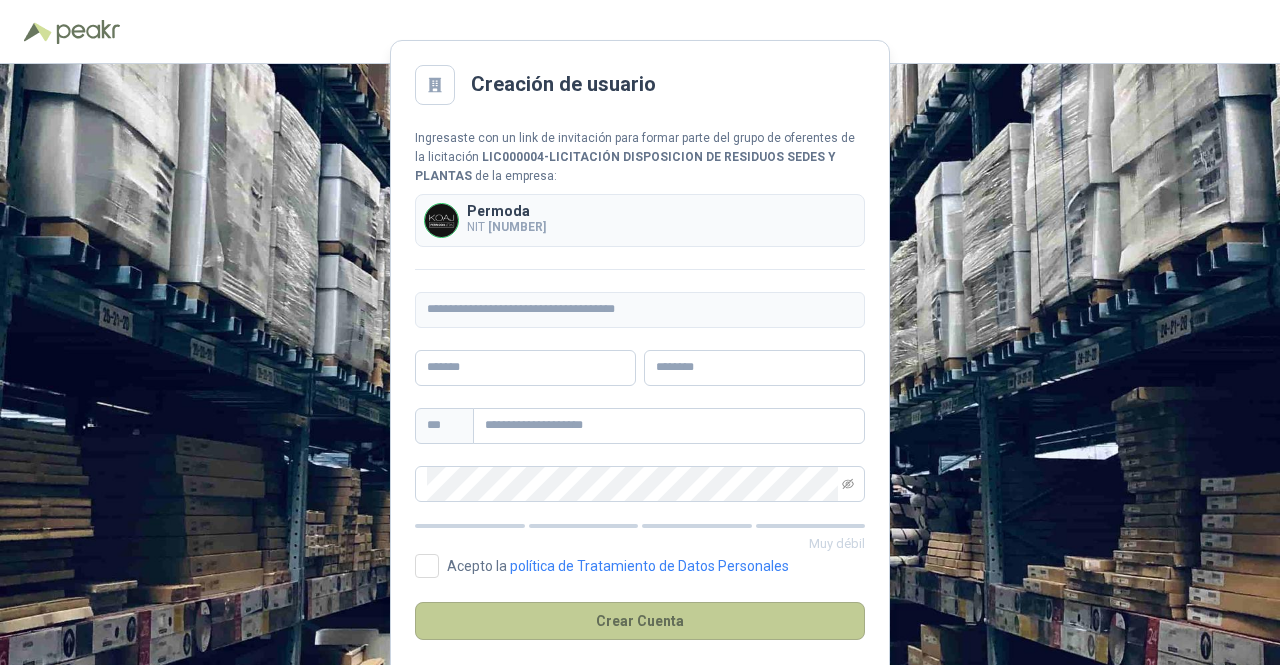 click on "Crear Cuenta" at bounding box center [640, 621] 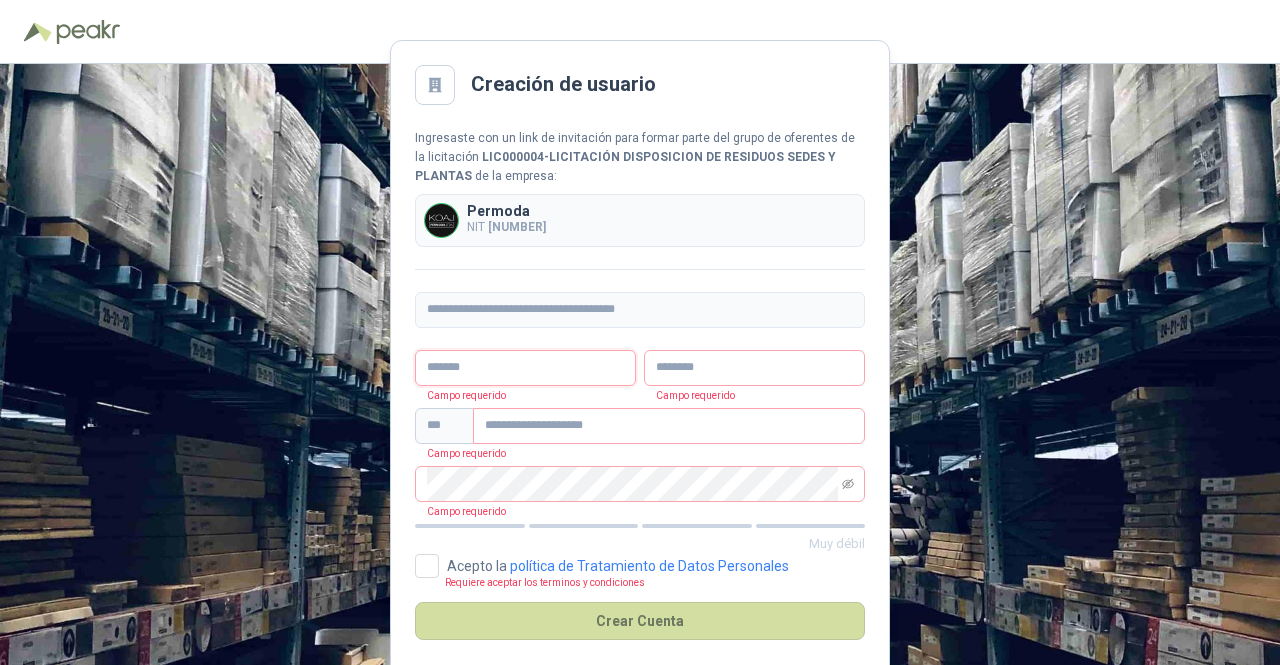 click at bounding box center (525, 368) 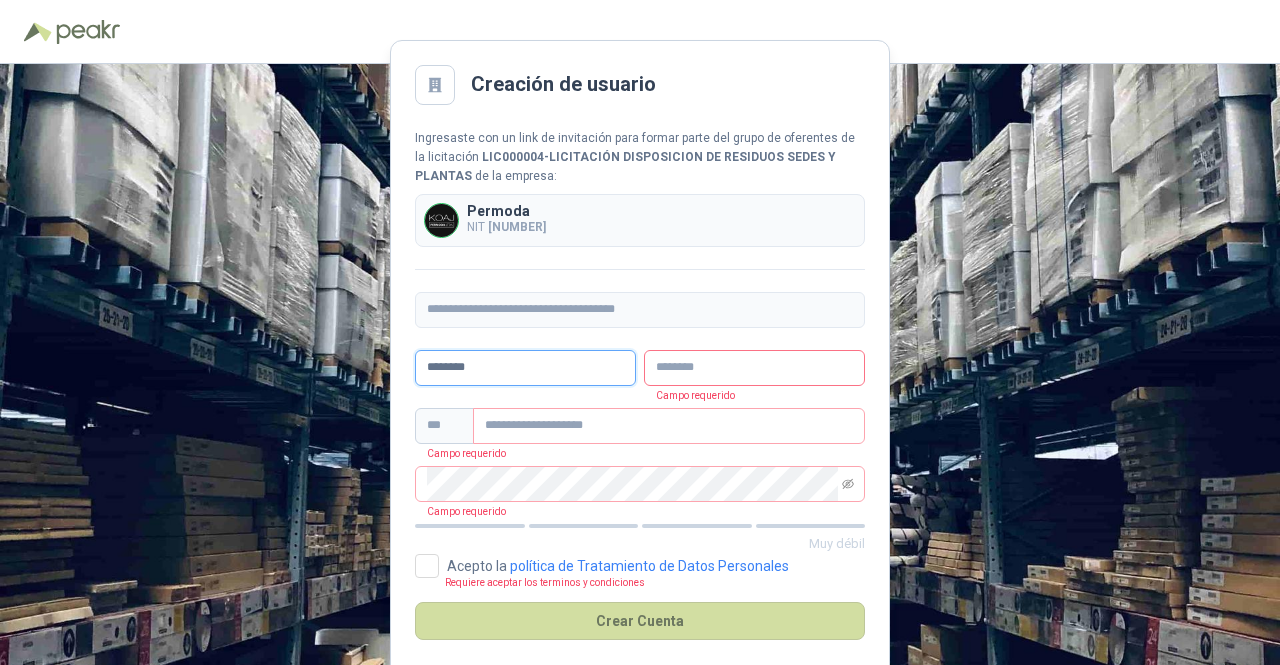 type on "********" 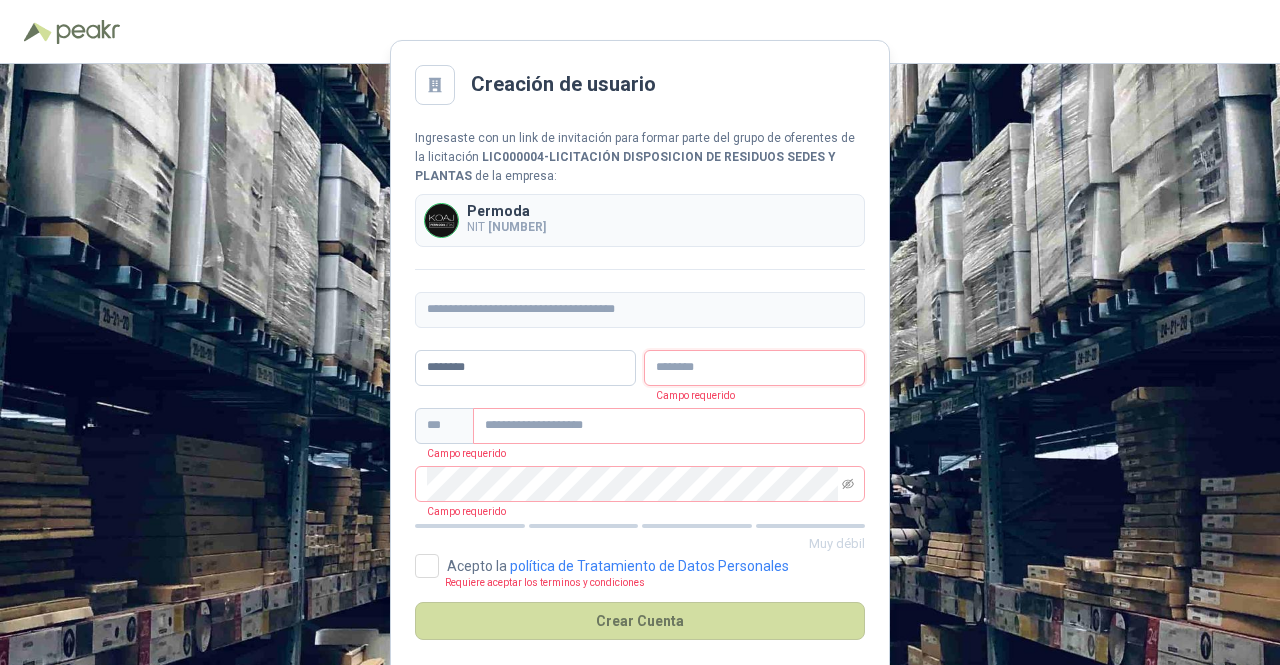 click at bounding box center (754, 368) 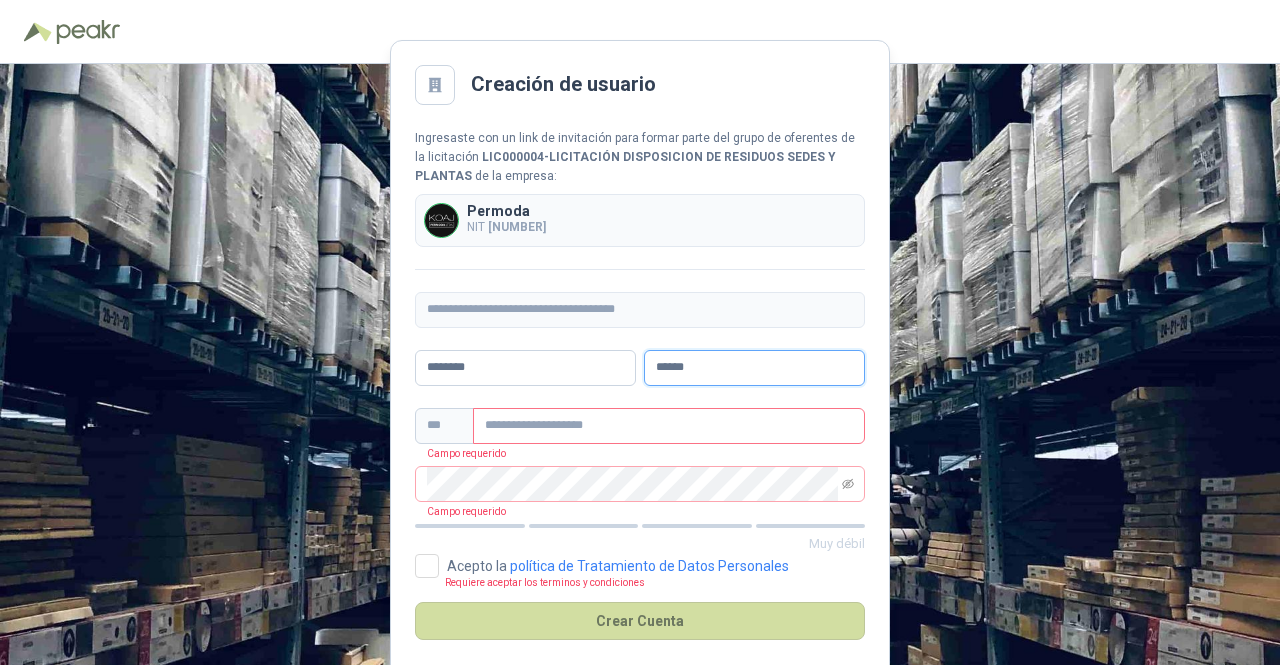 type on "******" 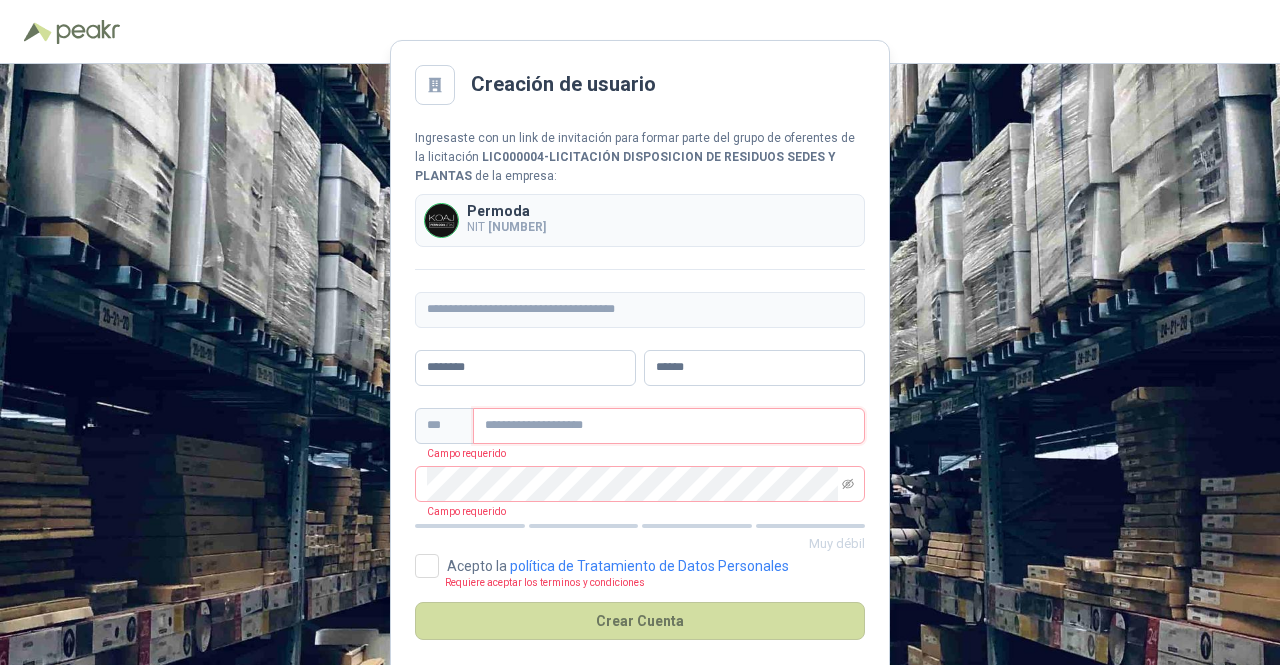 click at bounding box center (669, 426) 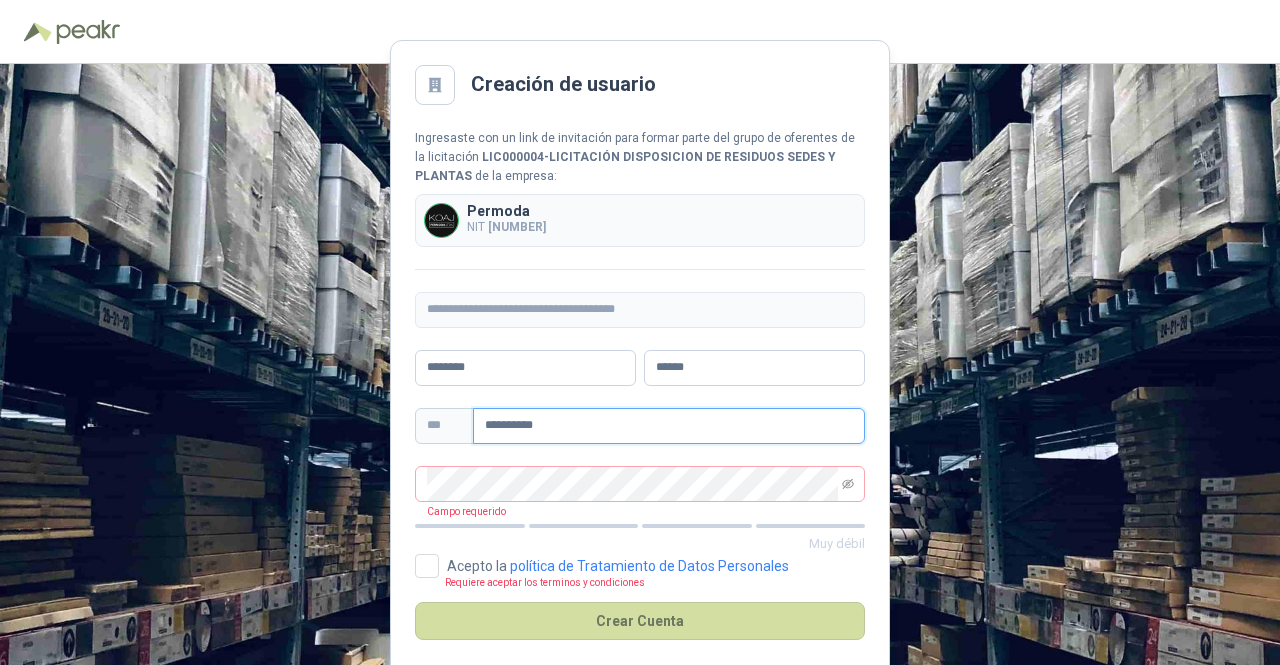 type on "**********" 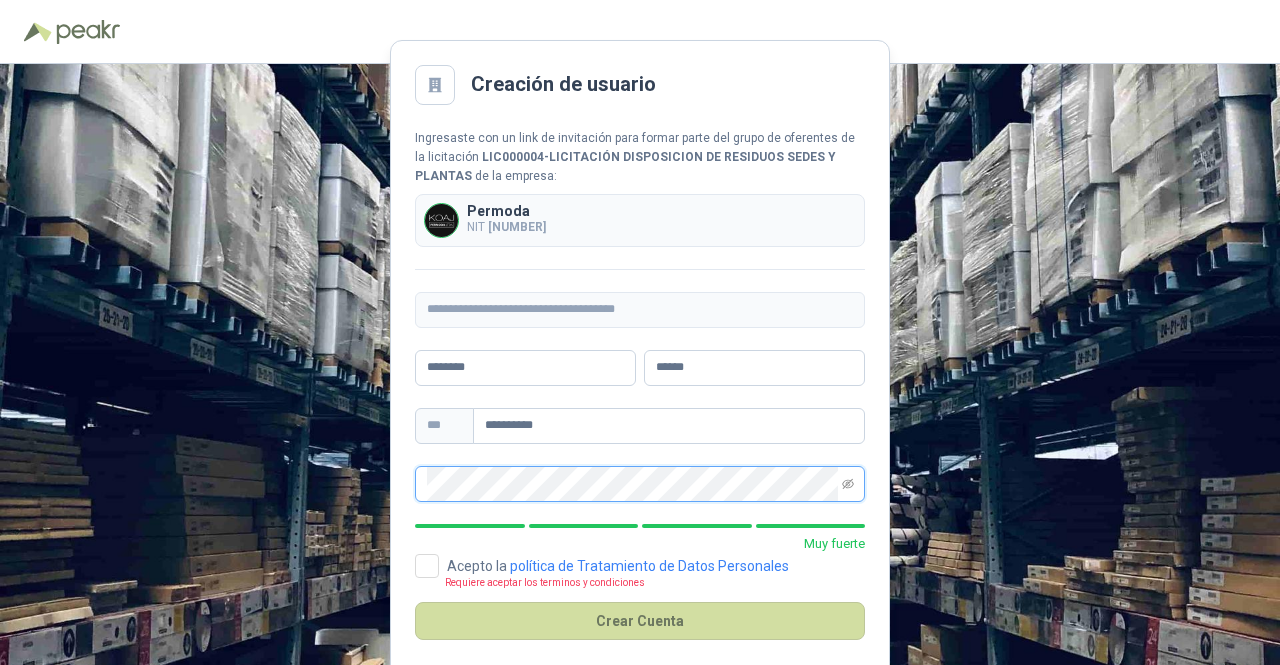 click 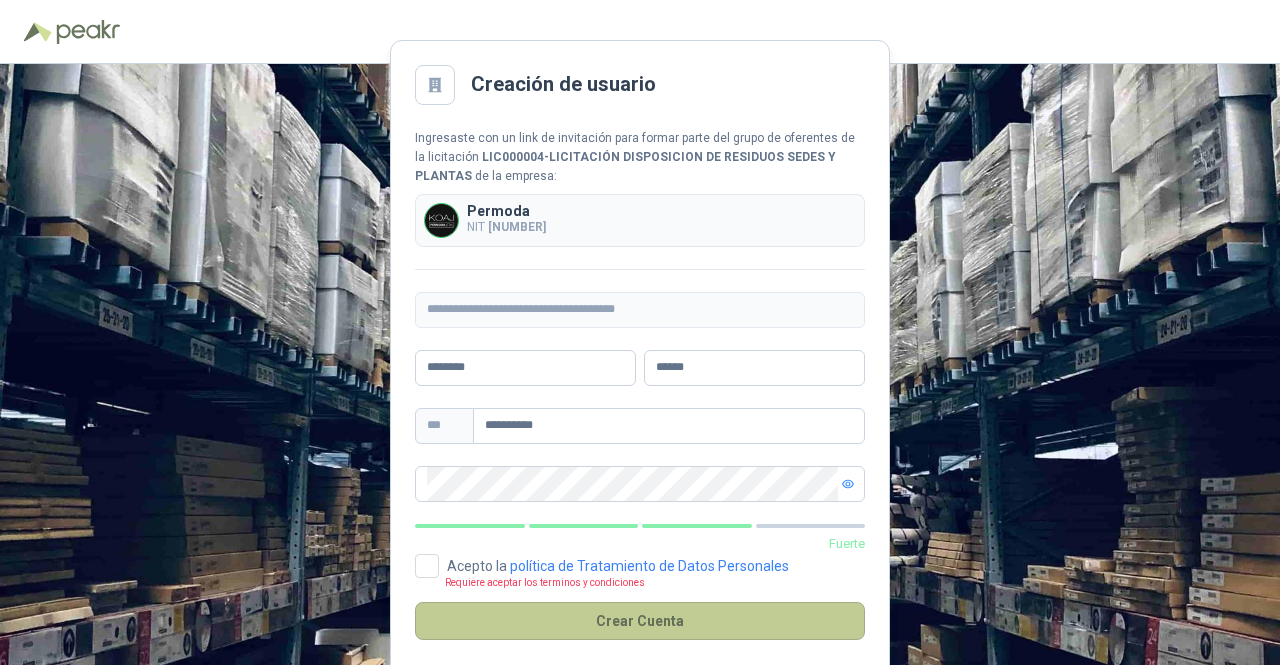 click on "Crear Cuenta" at bounding box center (640, 621) 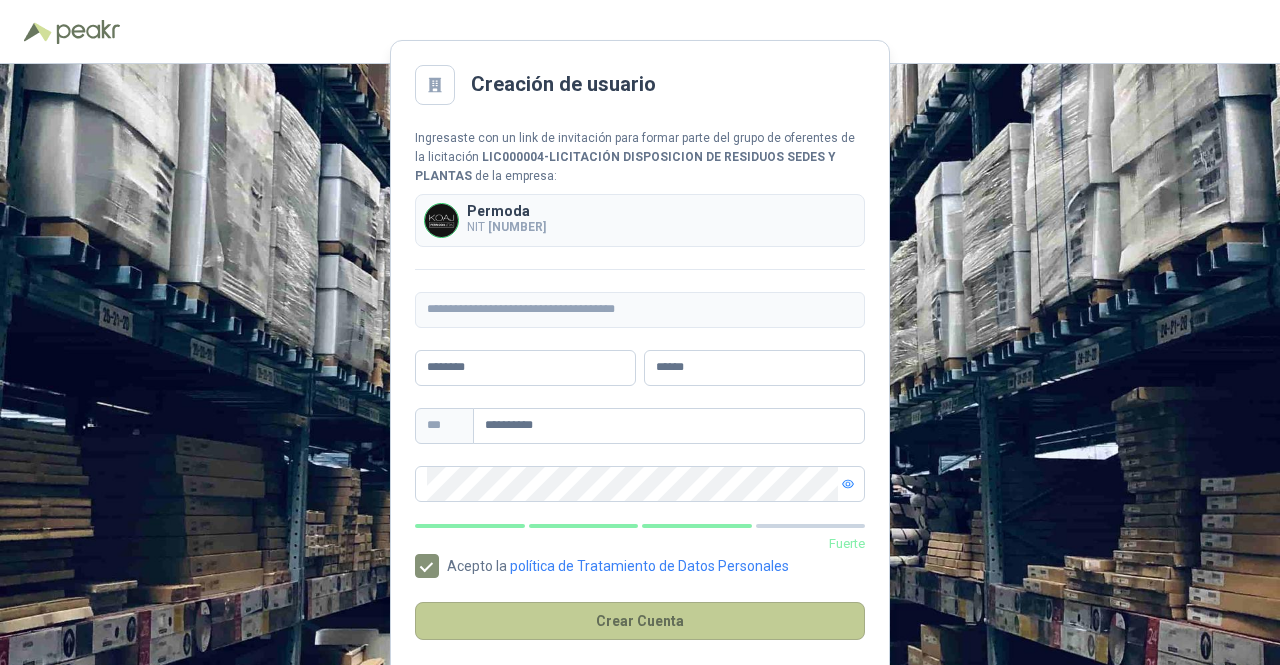 click on "Crear Cuenta" at bounding box center (640, 621) 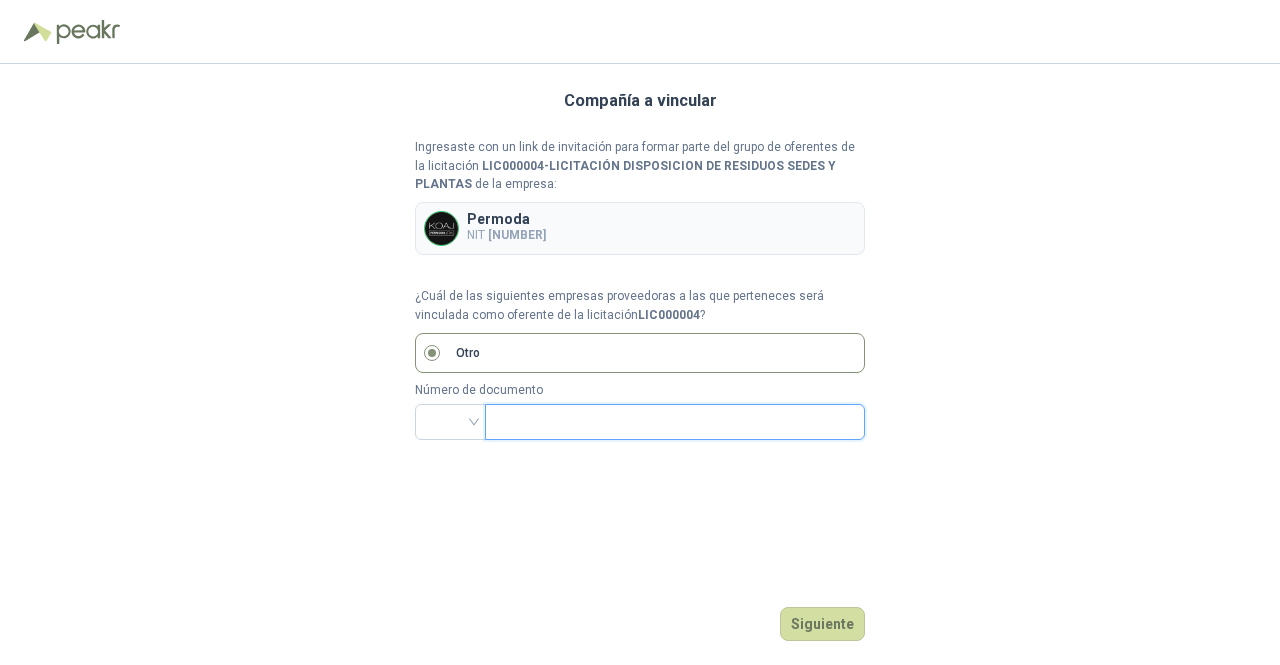 click at bounding box center [673, 422] 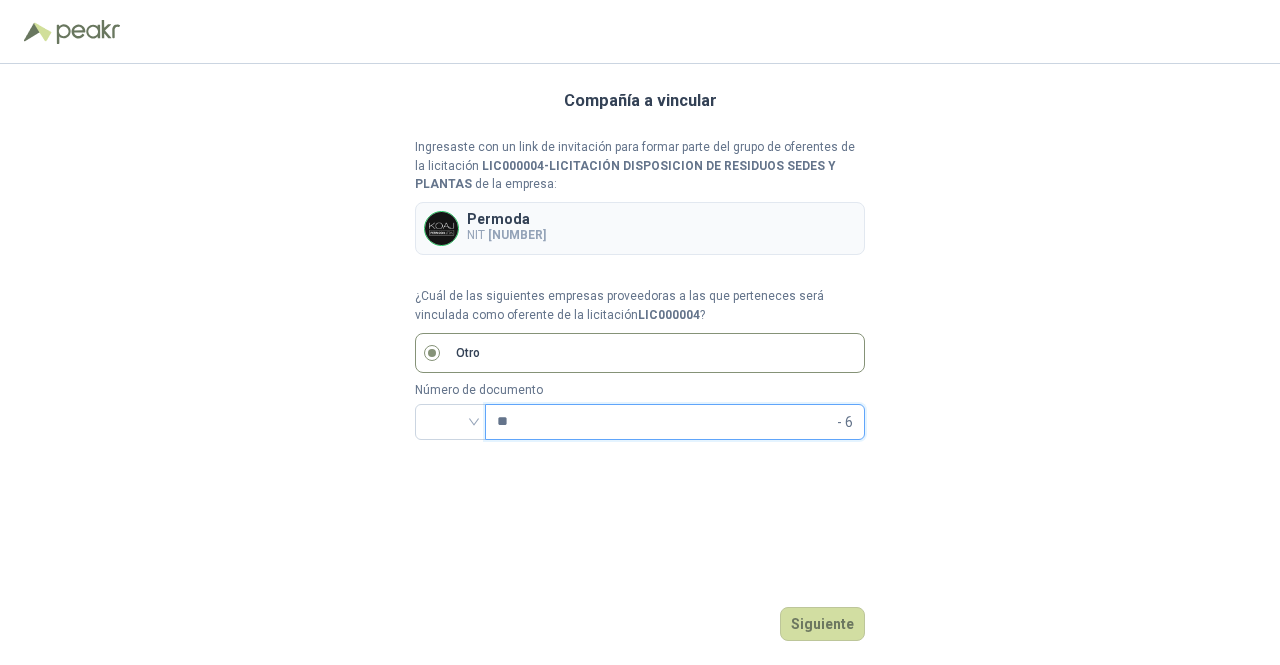type on "*" 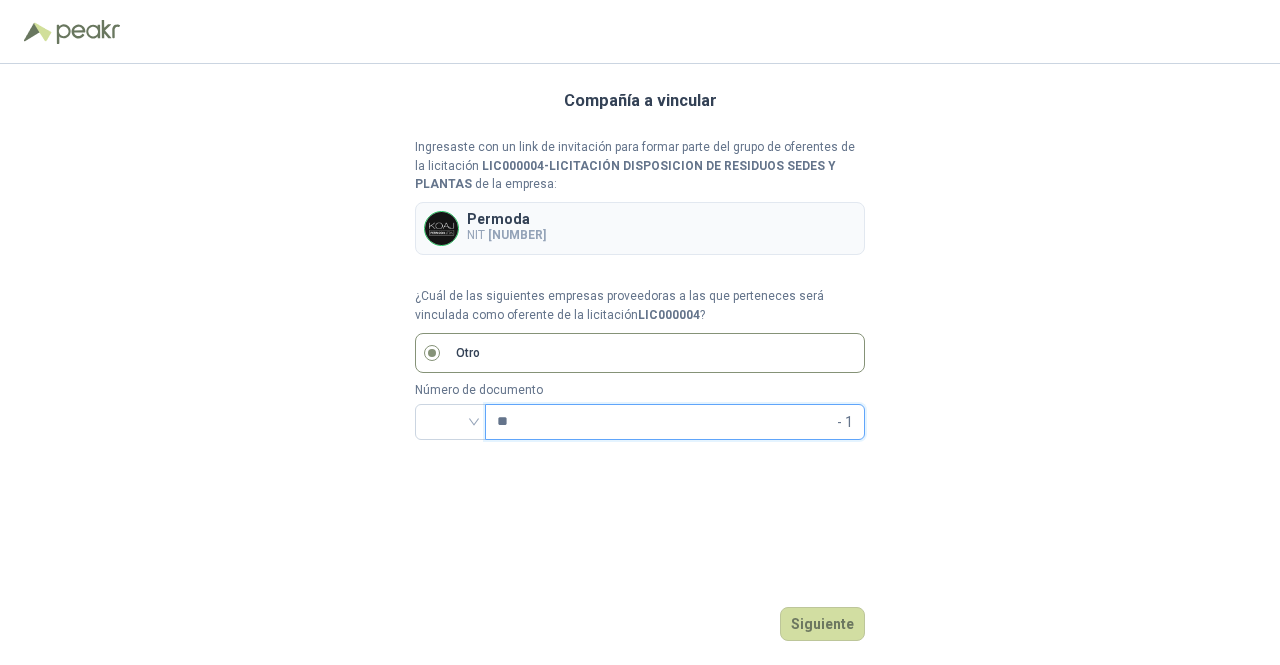 type on "*" 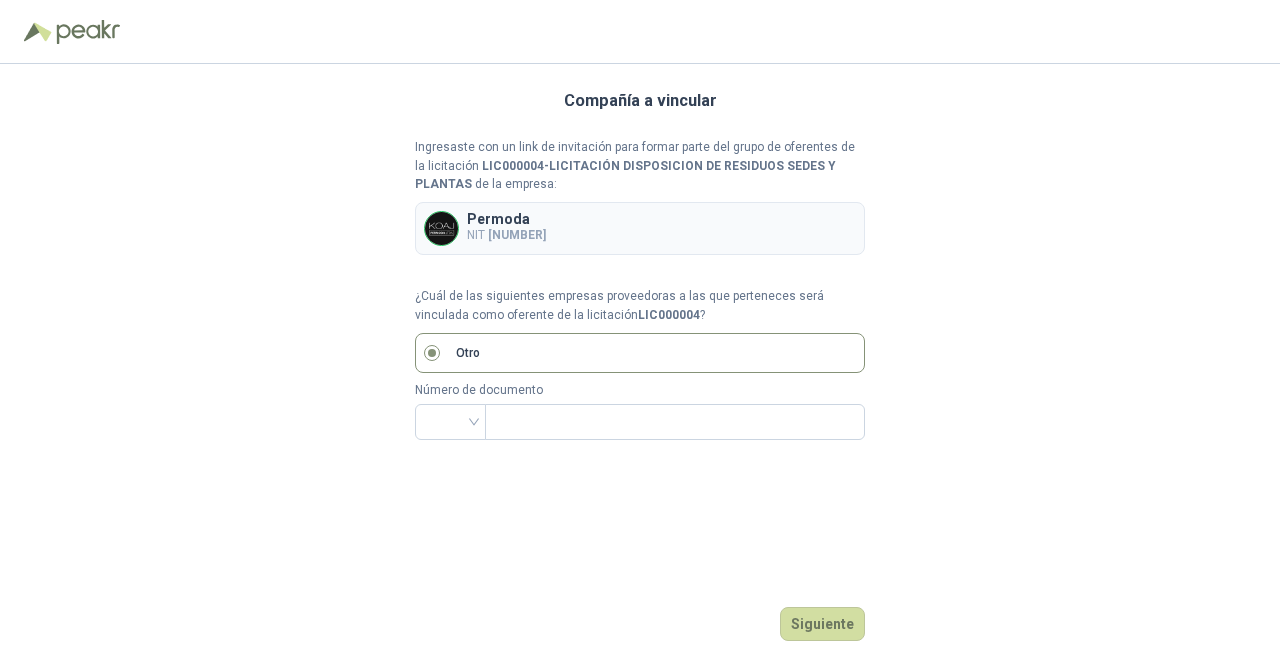 click on "Ingresaste con un link de invitación para formar parte del grupo de oferentes de la licitación   LIC000004  -  LICITACIÓN DISPOSICION DE RESIDUOS SEDES Y PLANTAS   de la empresa: Permoda NIT   [NUMBER] ¿Cuál de las siguientes empresas proveedoras a las que perteneces será vinculada como oferente de la licitación  LIC000004 ? Otro Número de documento   Siguiente" at bounding box center [640, 364] 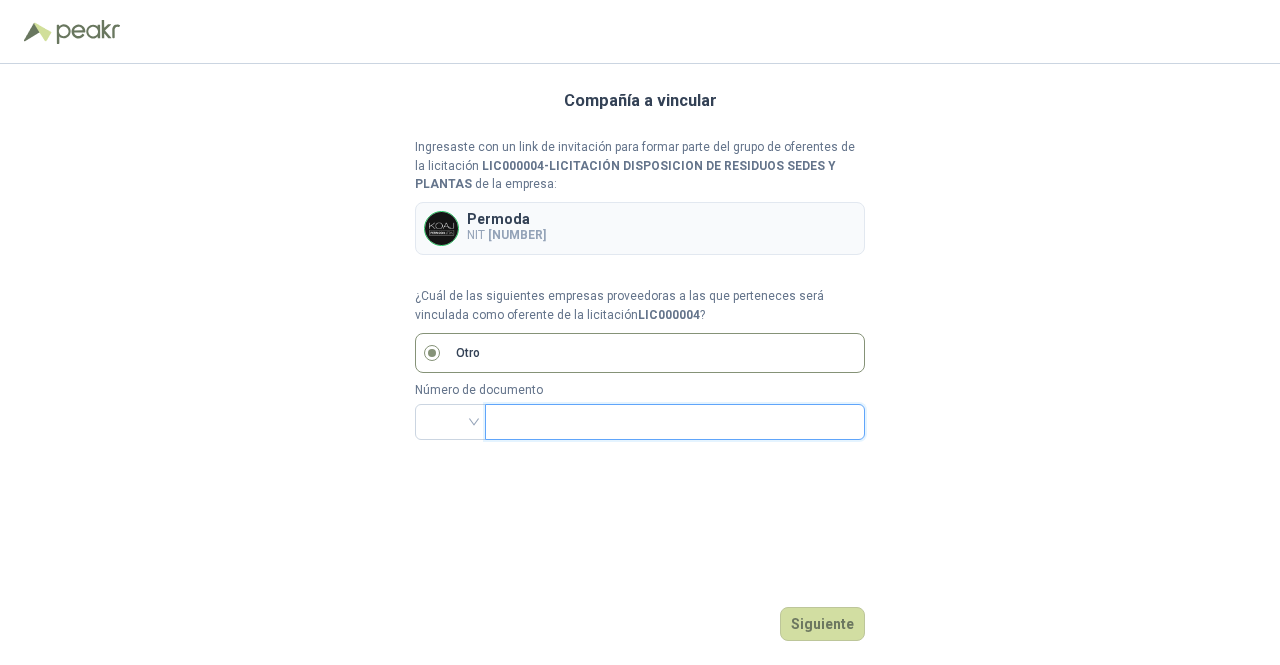 click at bounding box center [673, 422] 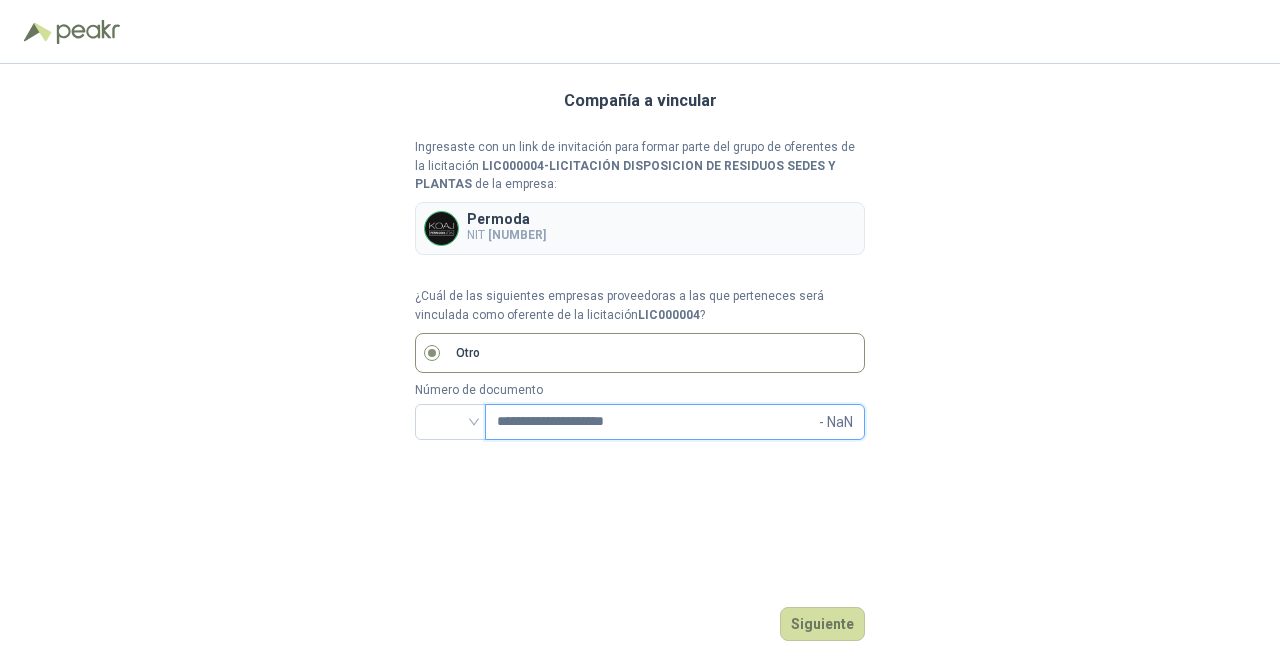 click on "**********" at bounding box center (656, 422) 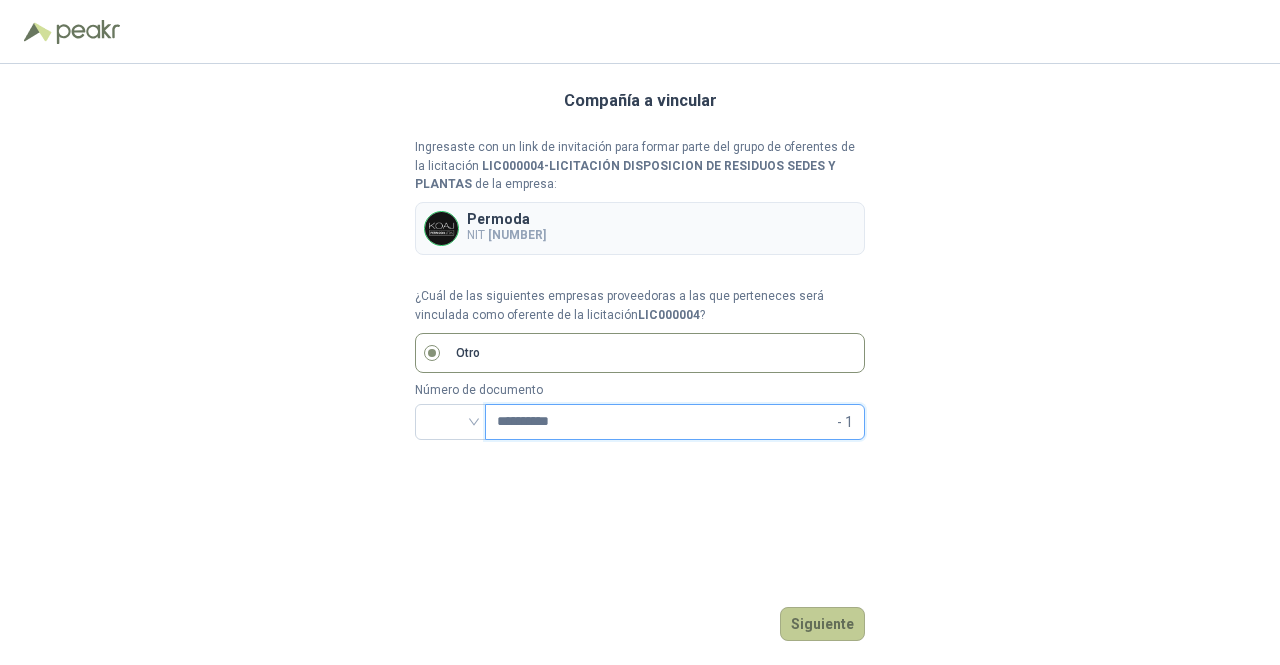 type on "**********" 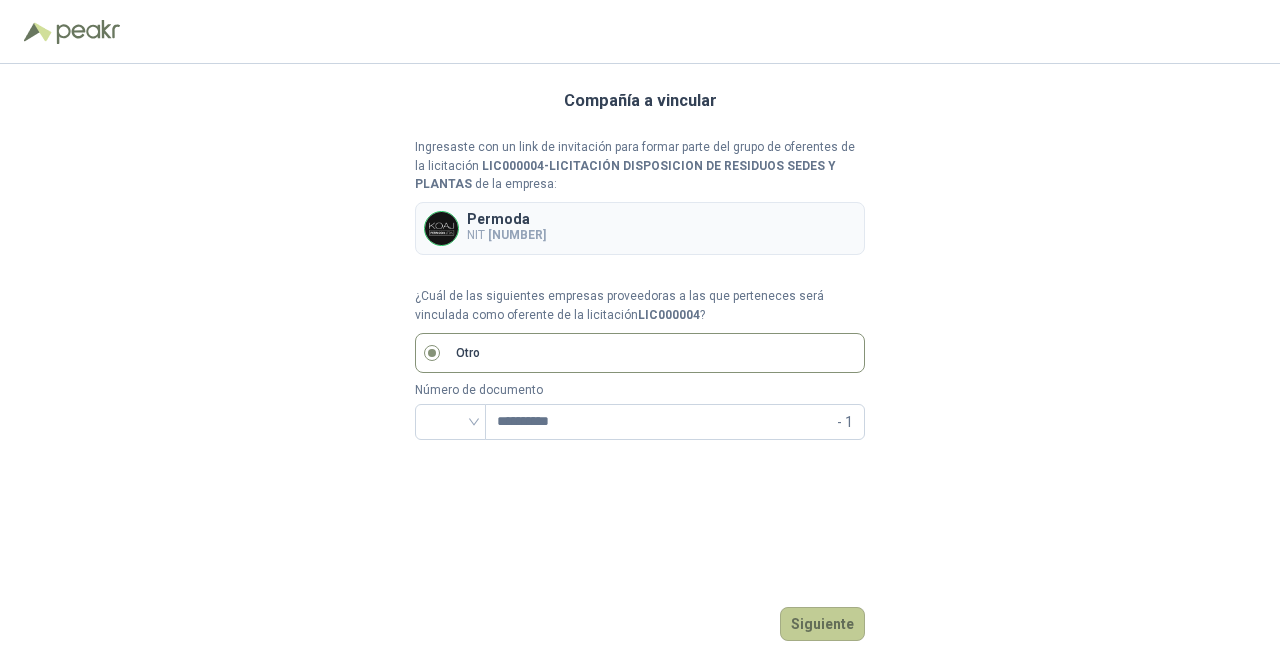 click on "Siguiente" at bounding box center (822, 624) 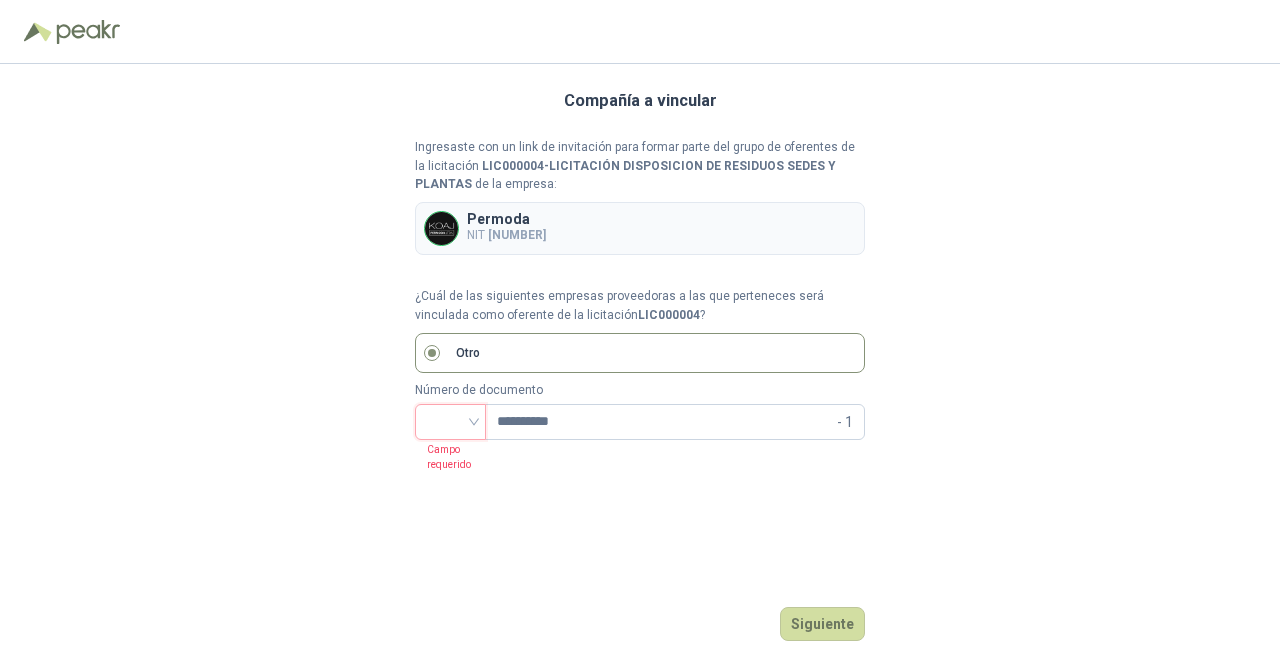 click at bounding box center [450, 420] 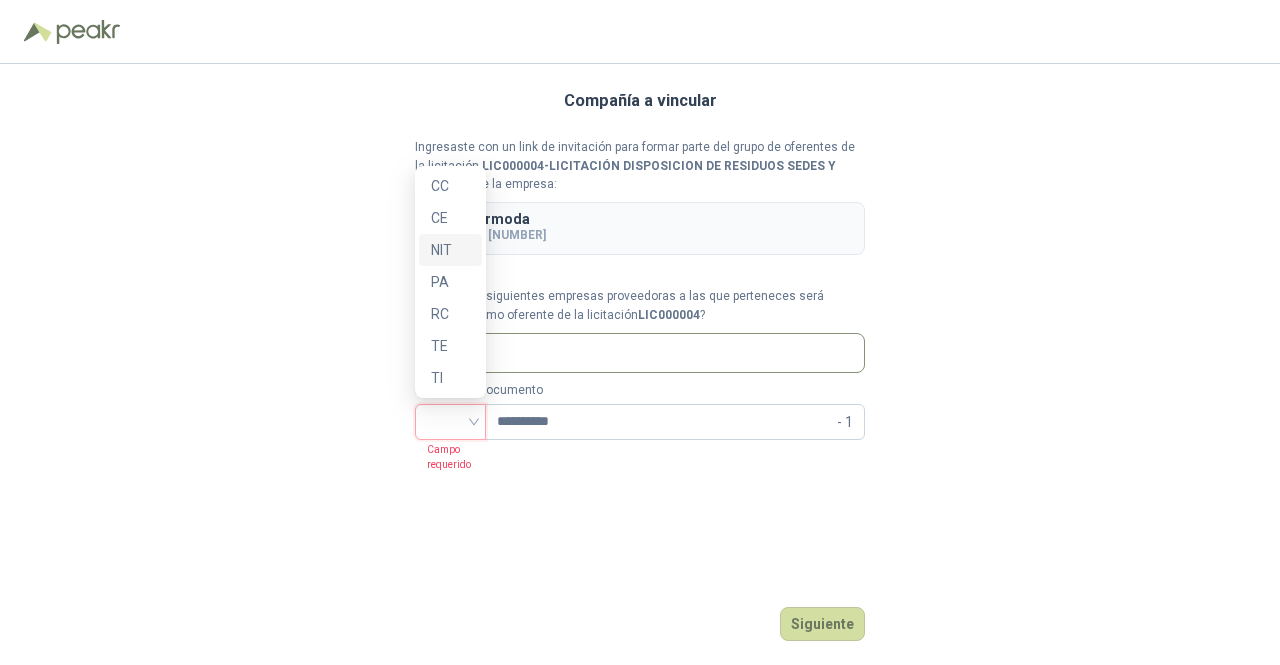 click on "NIT" at bounding box center (450, 250) 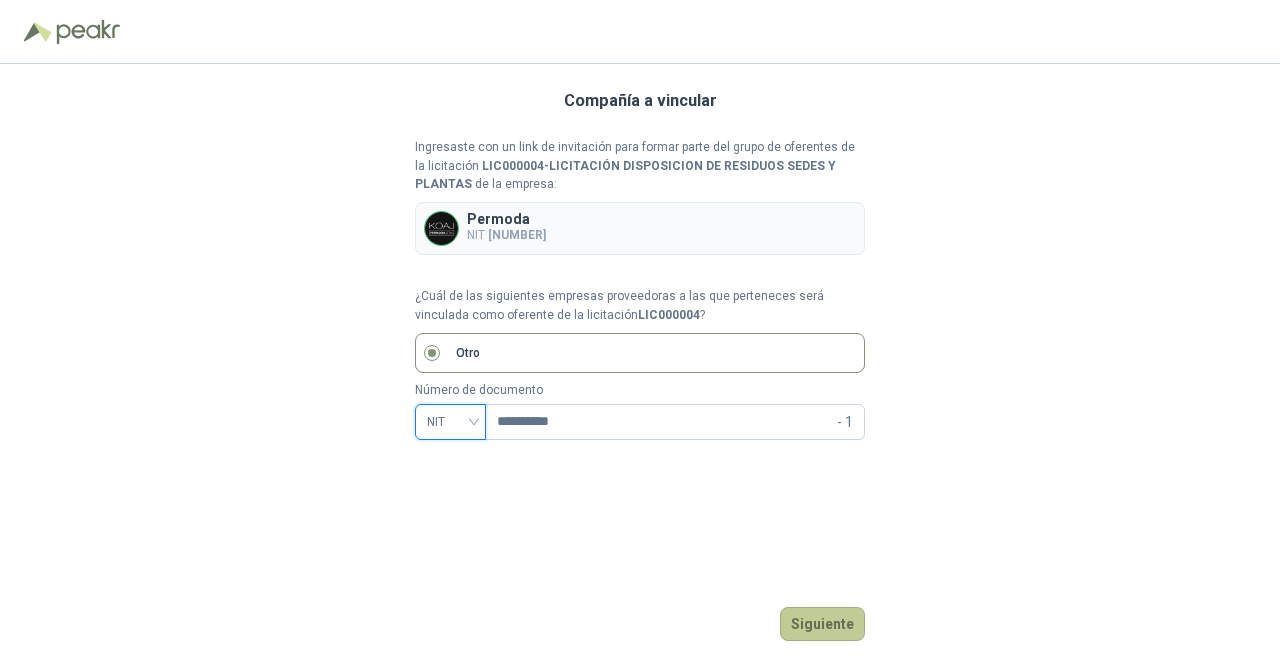 click on "Siguiente" at bounding box center (822, 624) 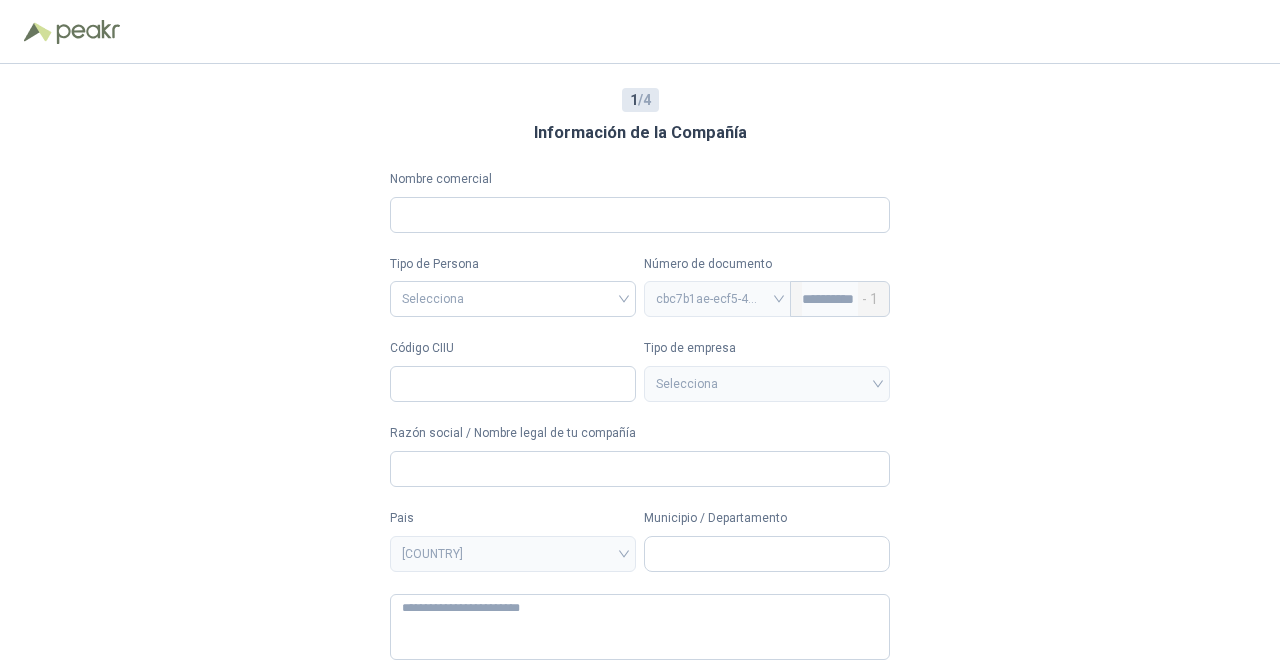 type 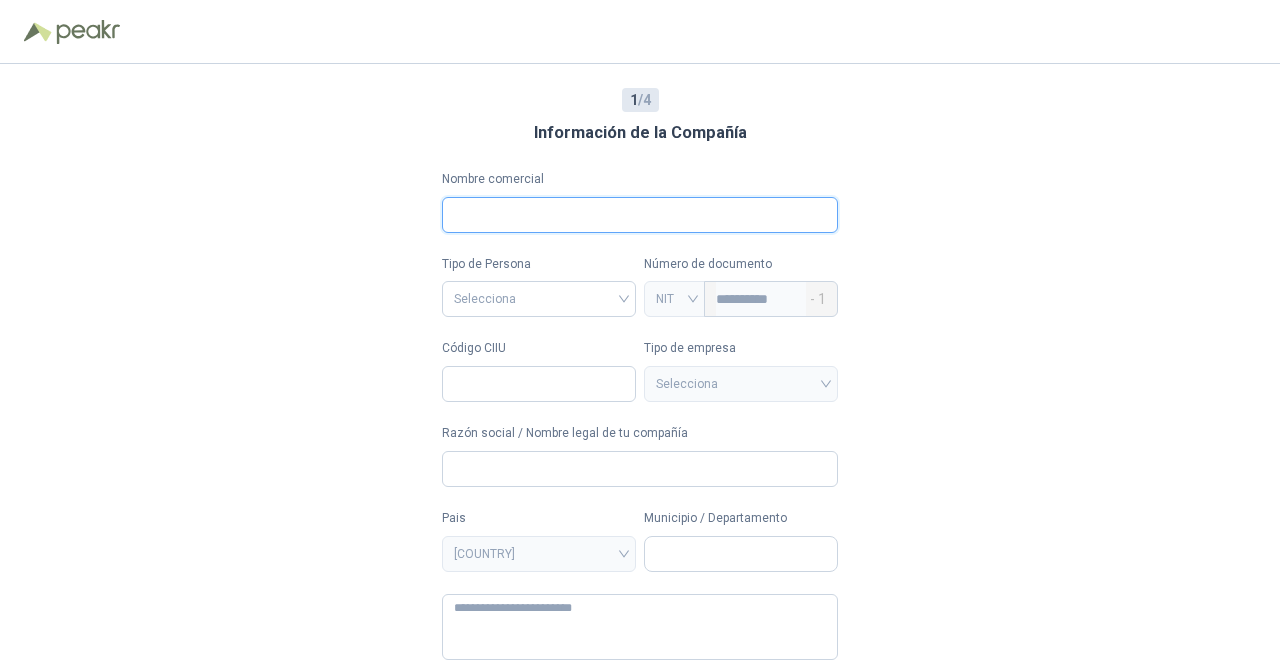 click on "Nombre comercial" at bounding box center (640, 215) 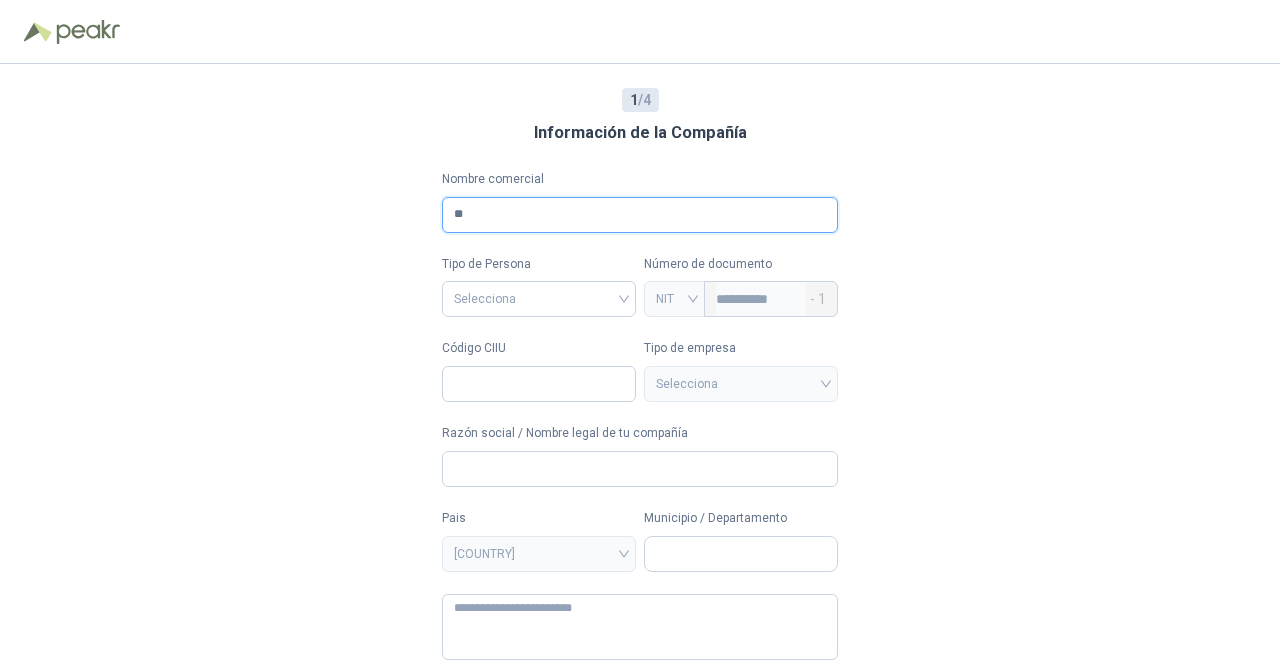 type on "*" 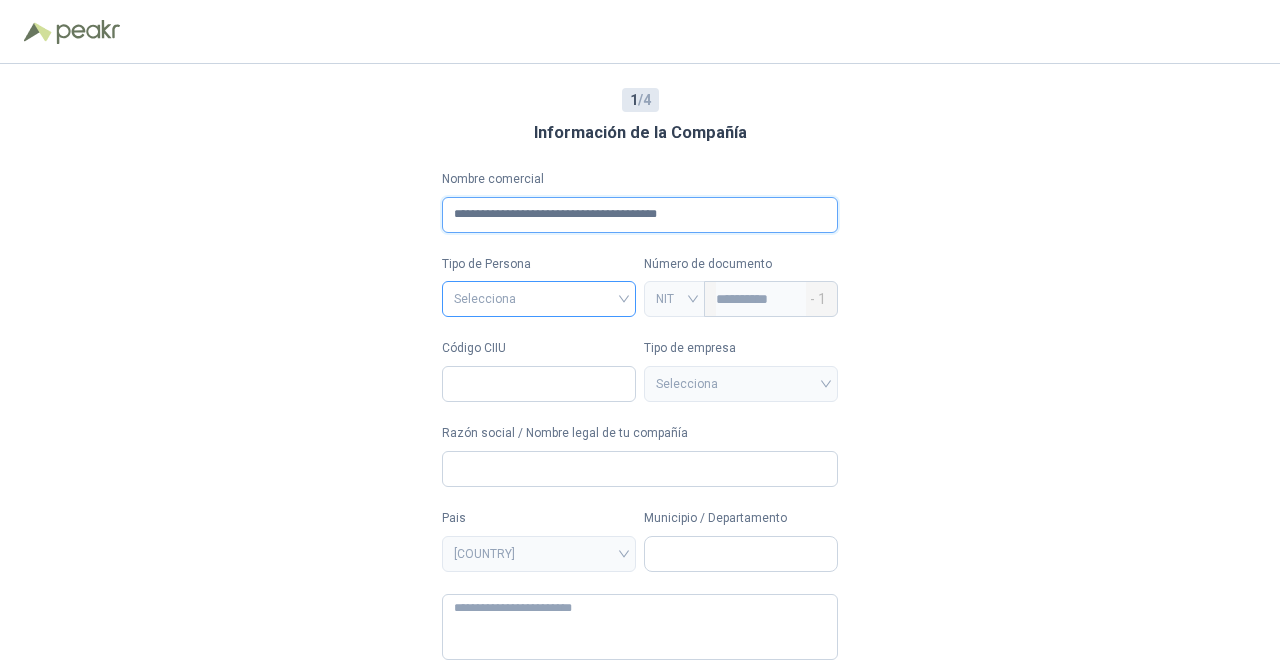 type on "**********" 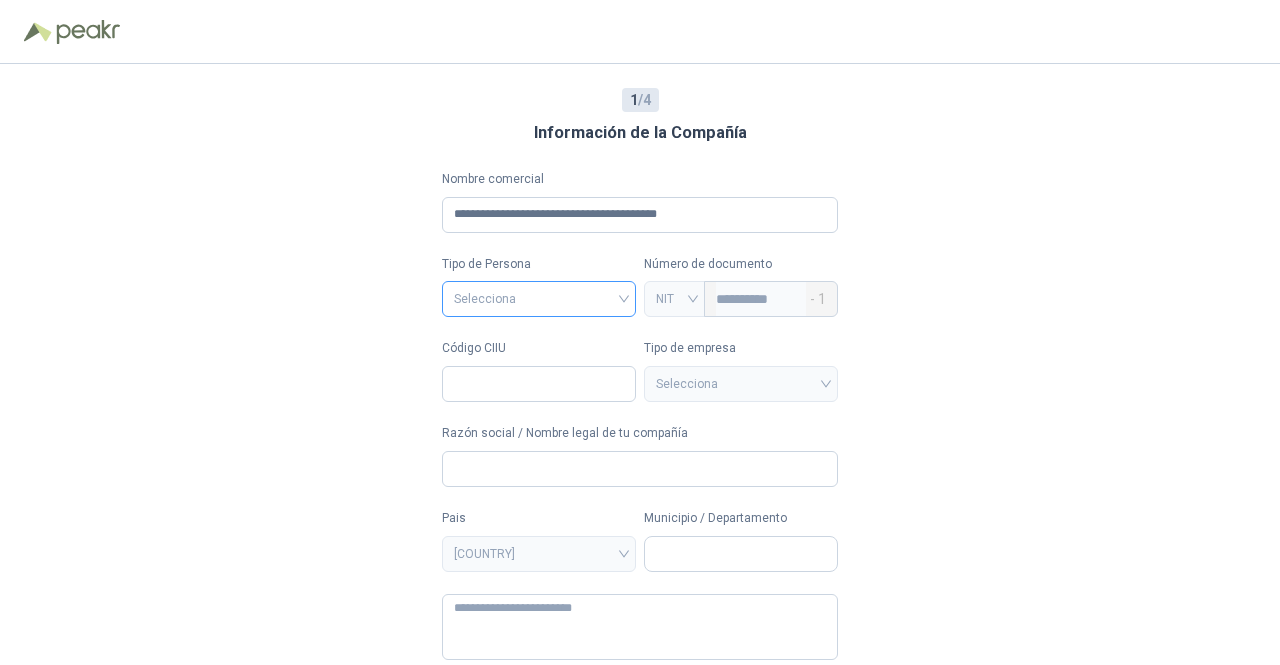 click at bounding box center [539, 297] 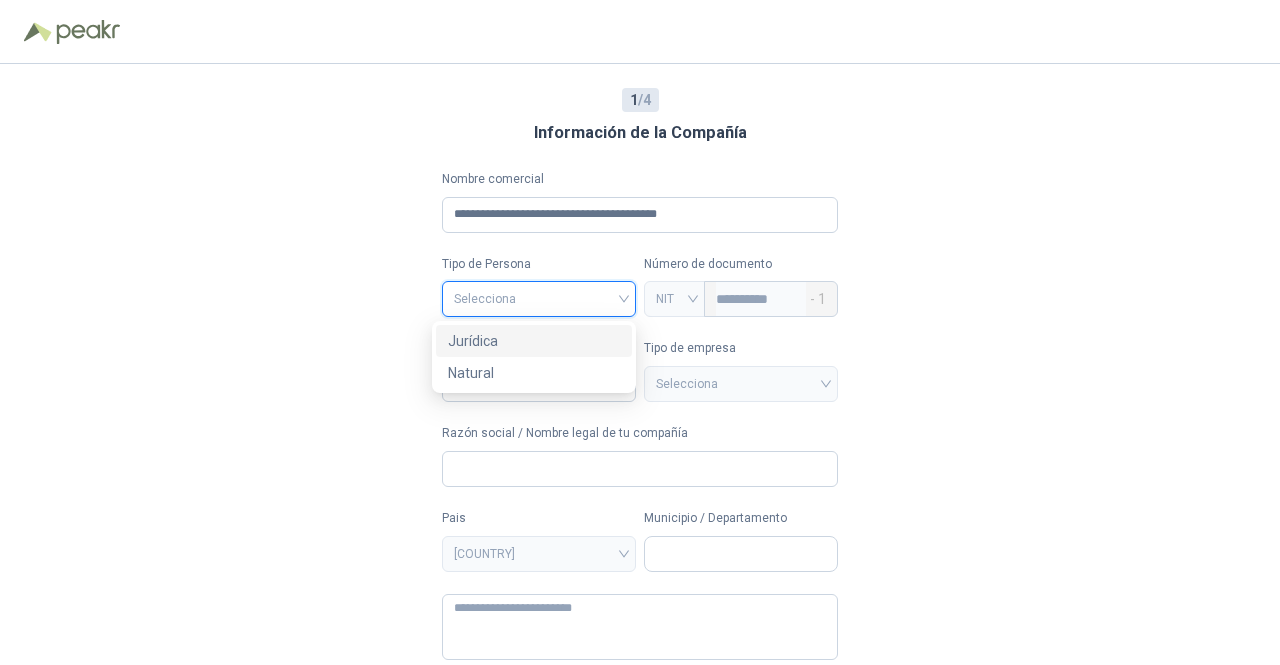 click on "Jurídica" at bounding box center [534, 341] 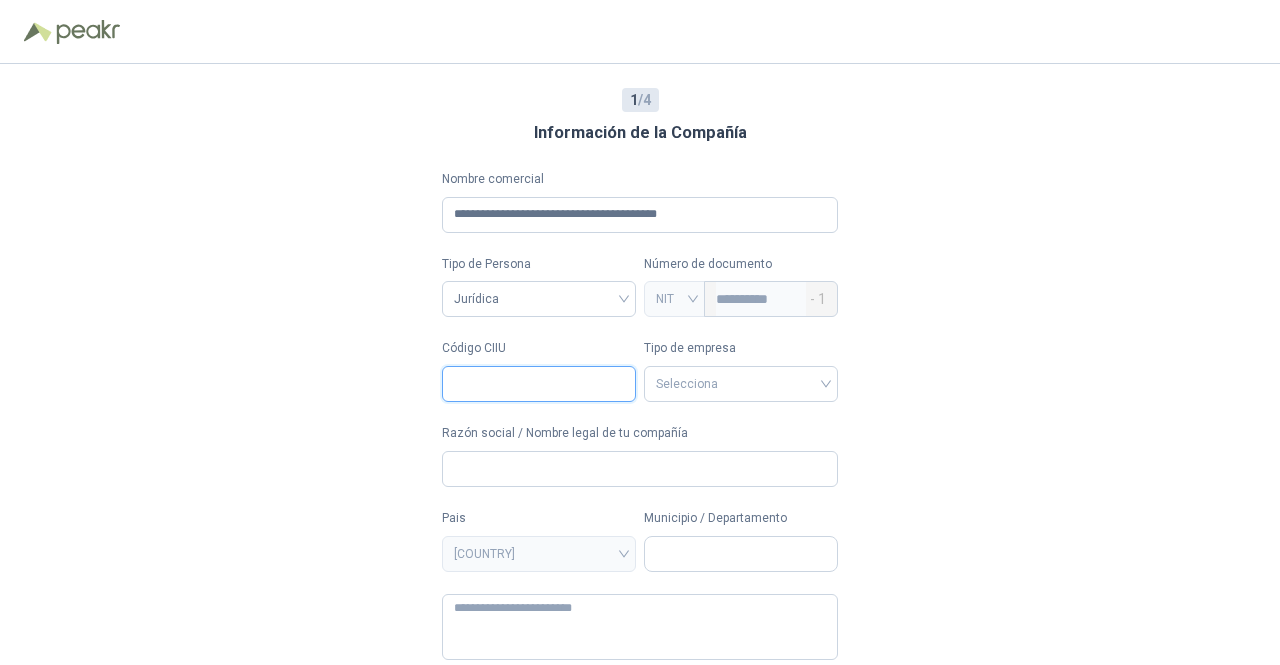 click on "Código CIIU" at bounding box center [539, 384] 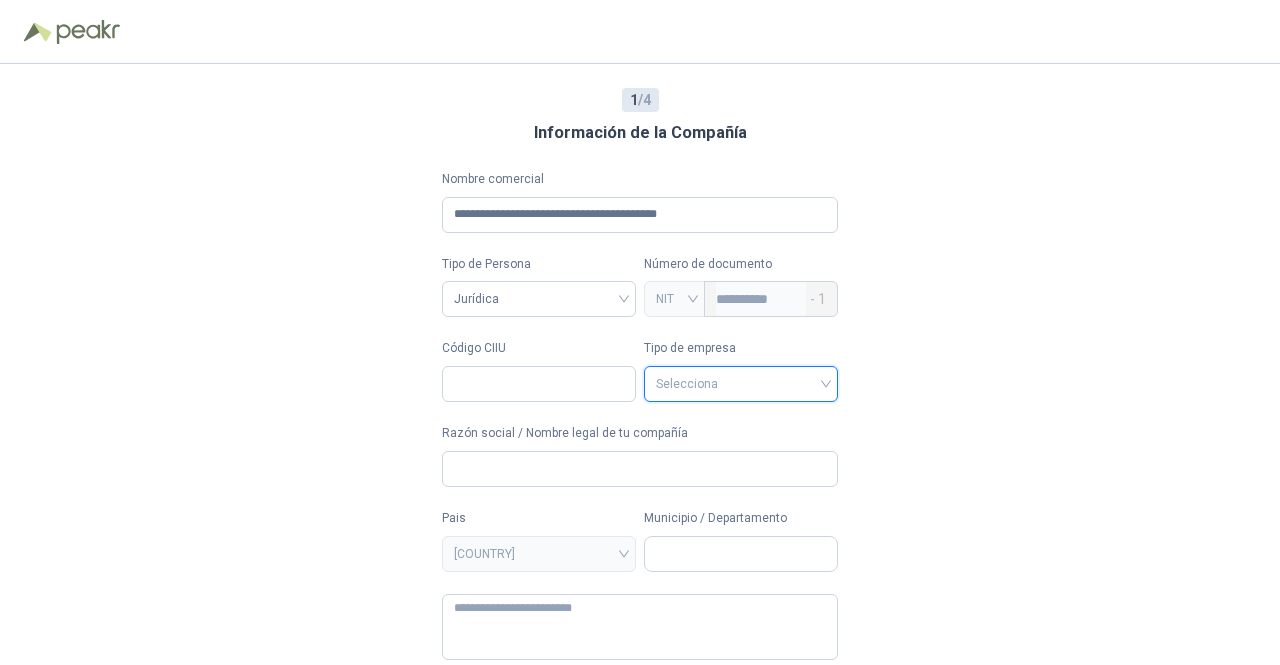 click at bounding box center [741, 382] 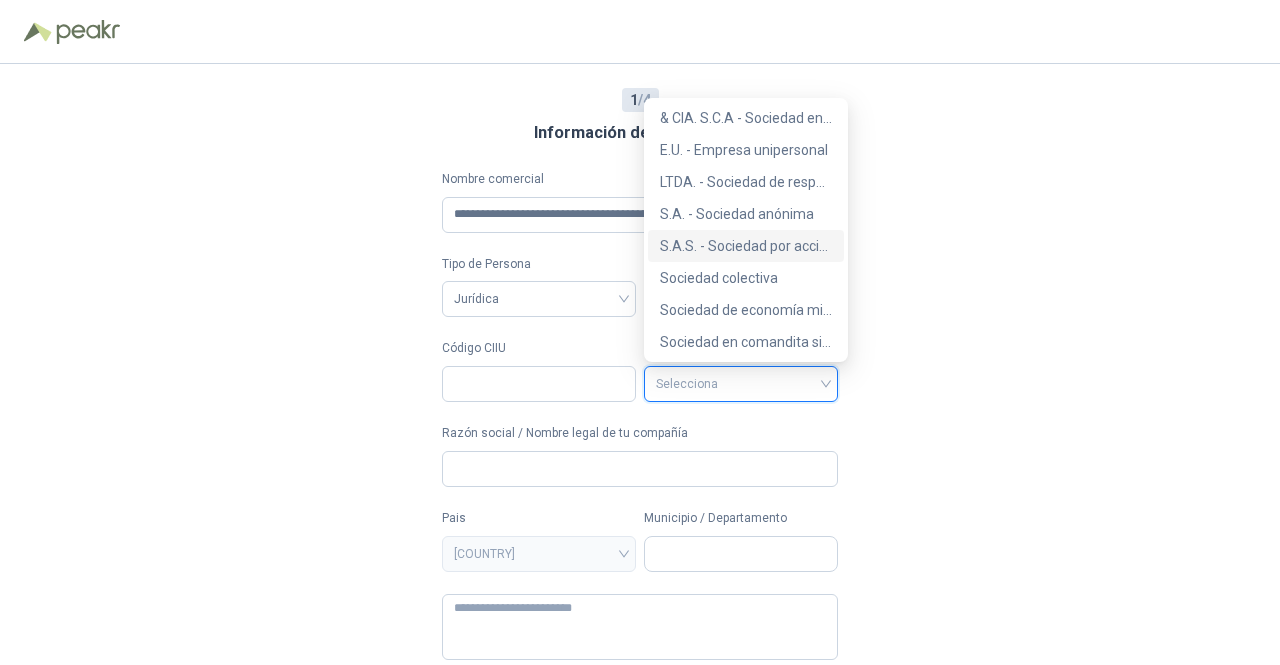 click on "S.A.S. - Sociedad por acciones simplificada" at bounding box center [746, 246] 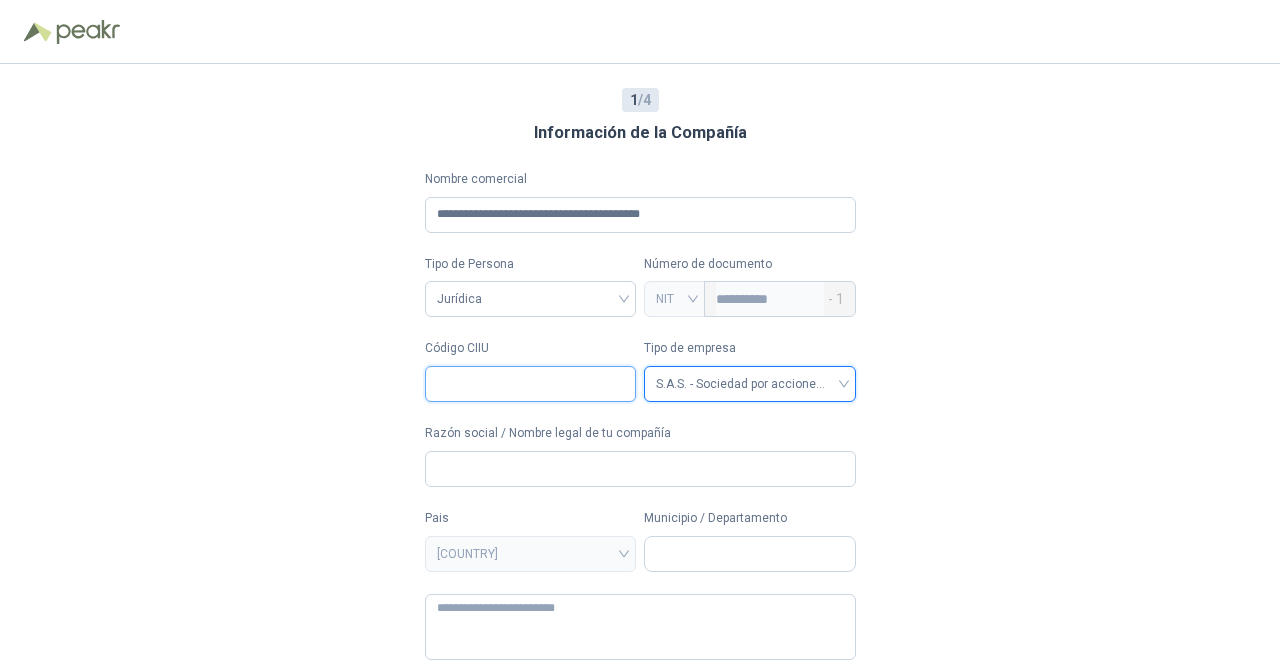 click on "Código CIIU" at bounding box center [531, 384] 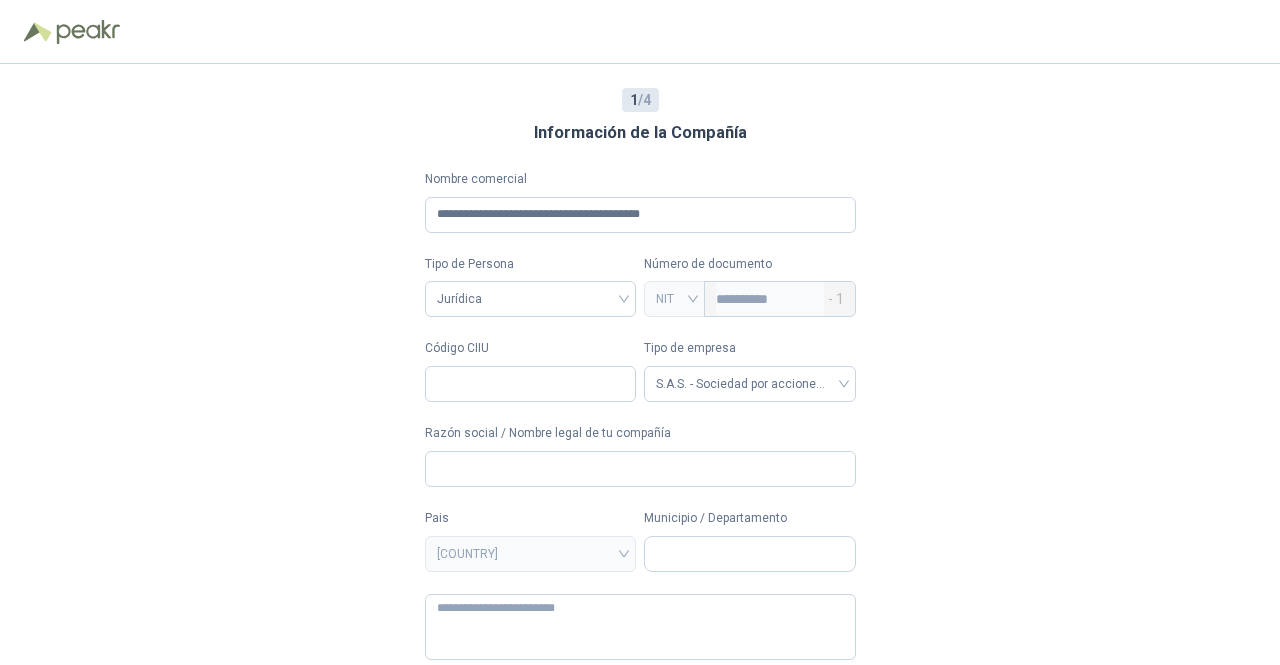 click on "**********" at bounding box center (640, 364) 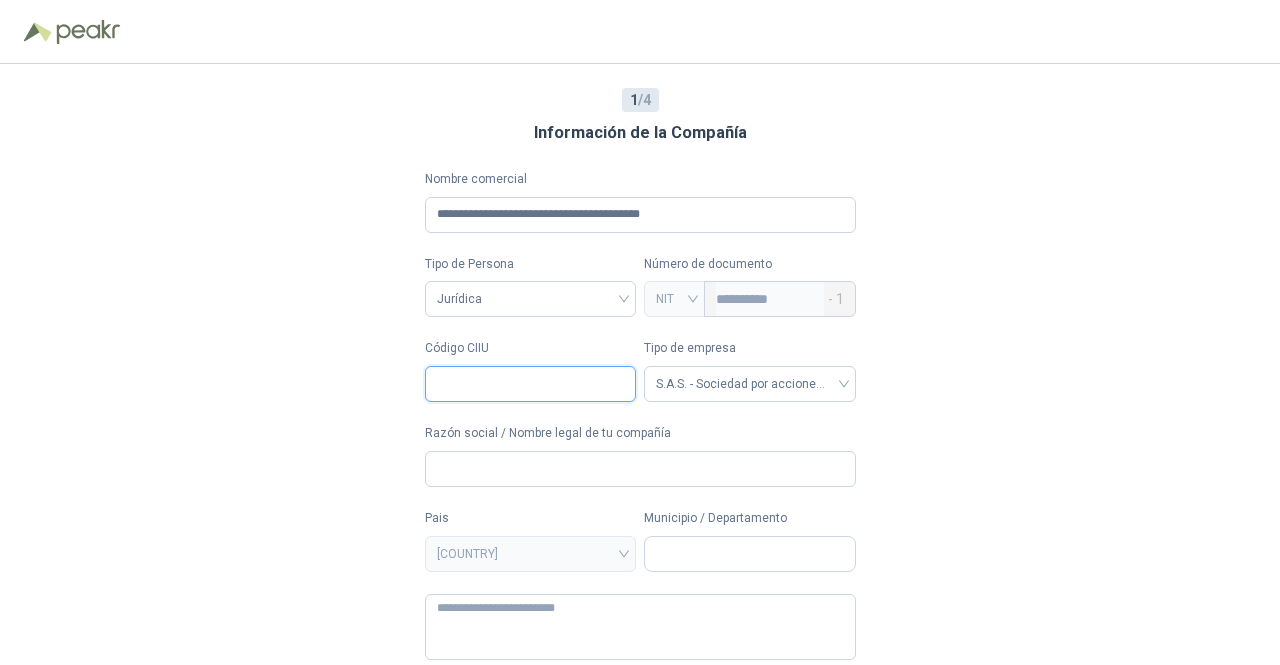 click on "Código CIIU" at bounding box center [531, 384] 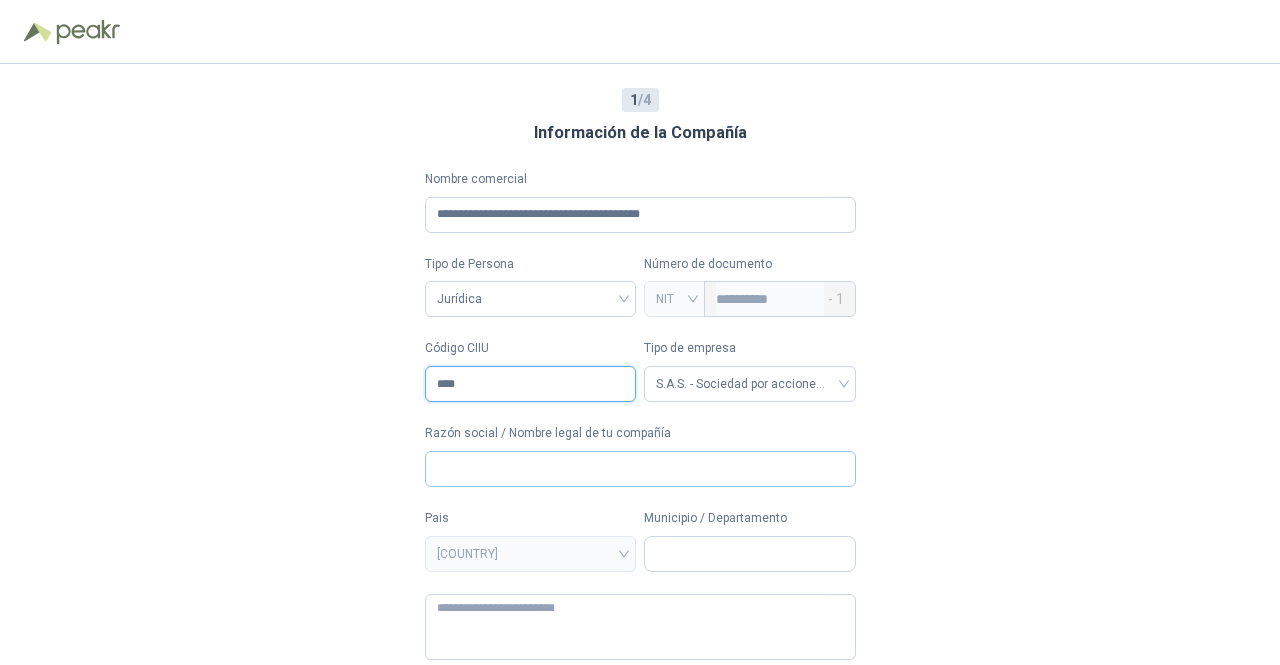 type on "****" 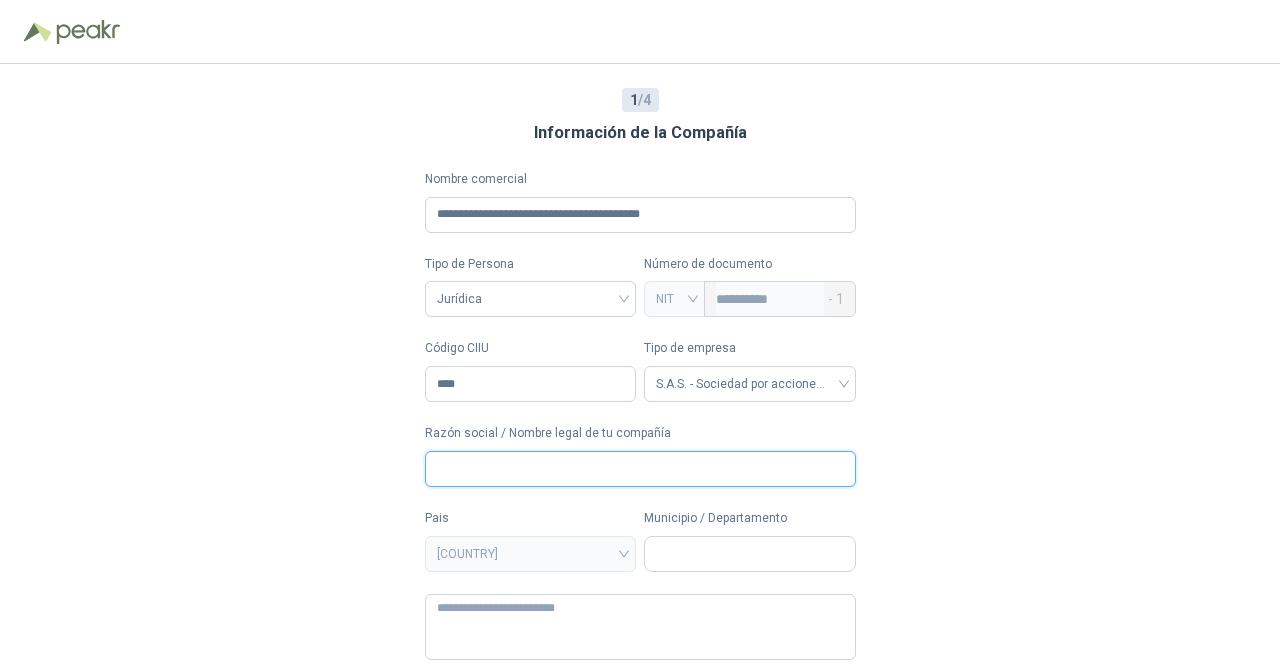 click on "Razón social / Nombre legal de tu compañía" at bounding box center (640, 469) 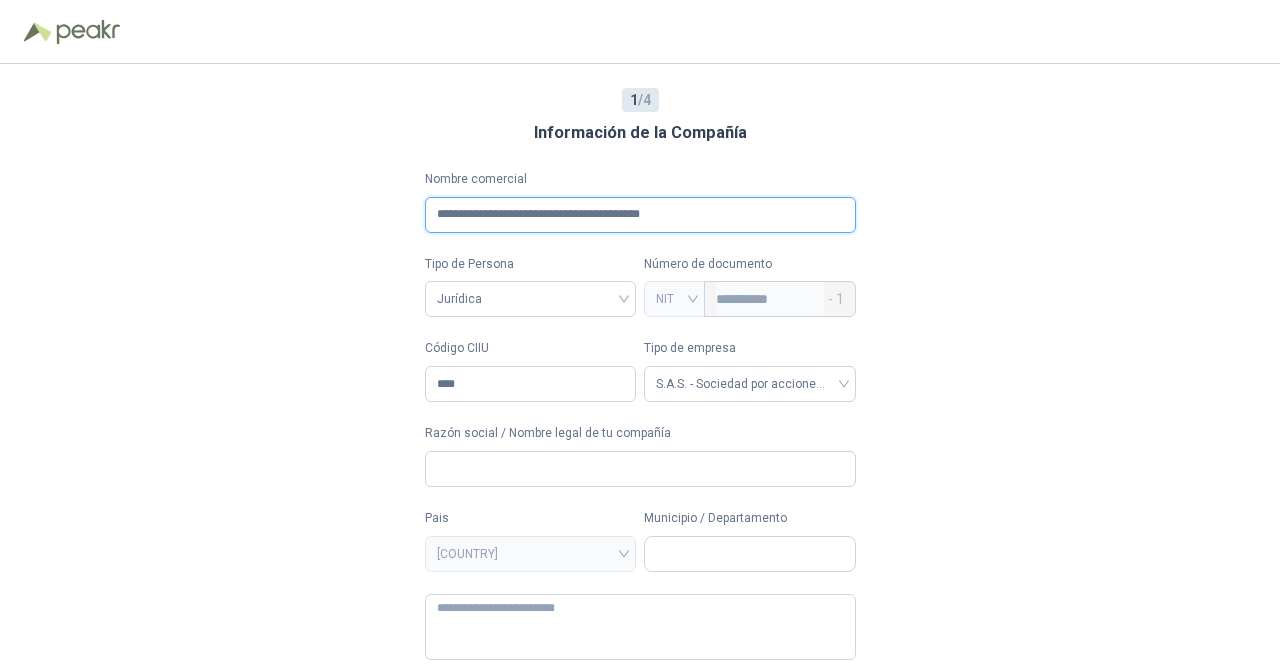 drag, startPoint x: 698, startPoint y: 224, endPoint x: 241, endPoint y: 183, distance: 458.83548 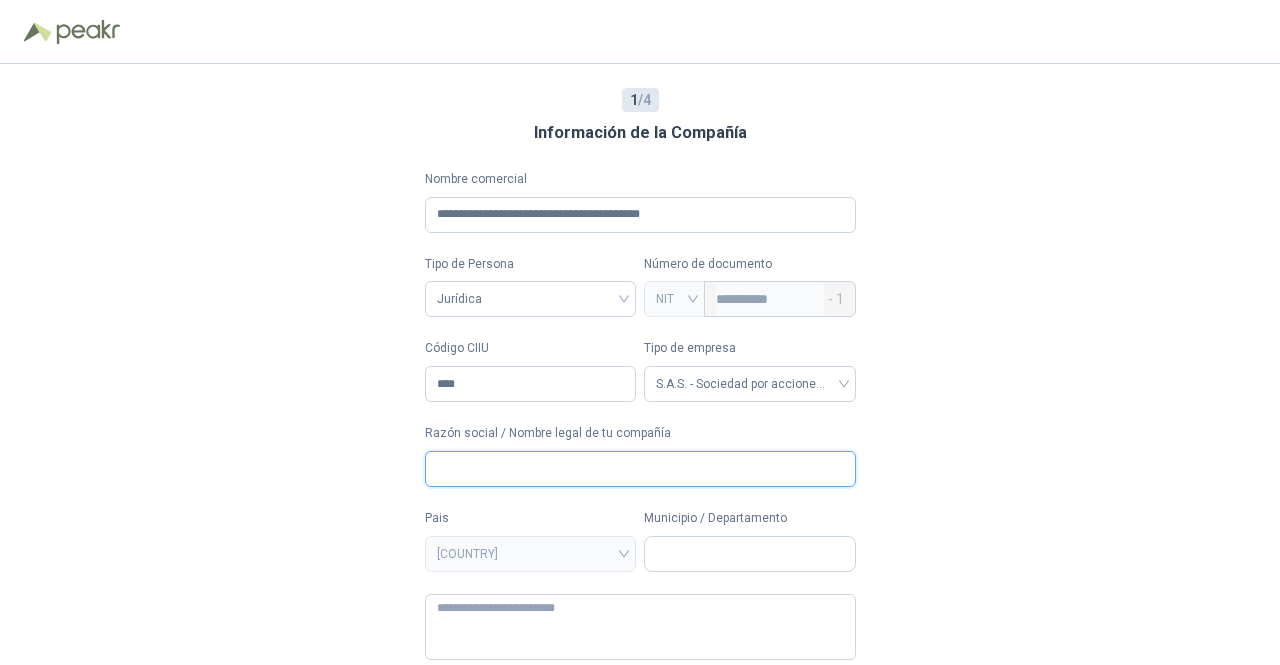 click on "Razón social / Nombre legal de tu compañía" at bounding box center [640, 469] 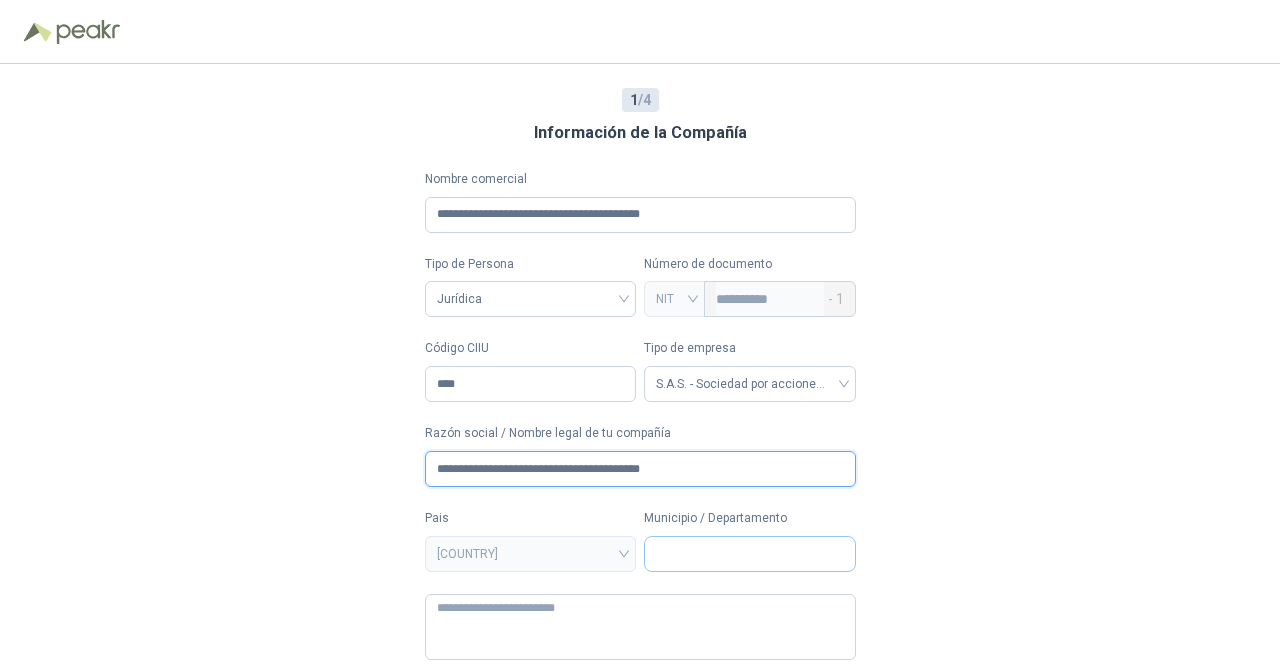 type on "**********" 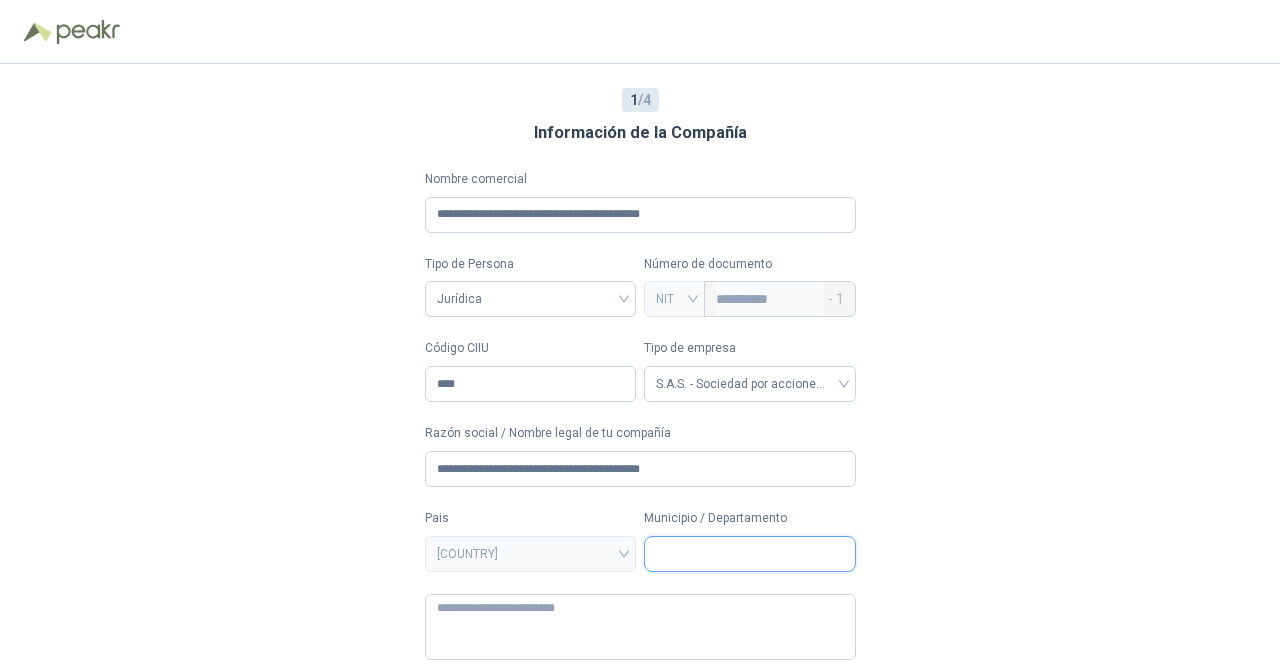 click on "Municipio / Departamento" at bounding box center [750, 554] 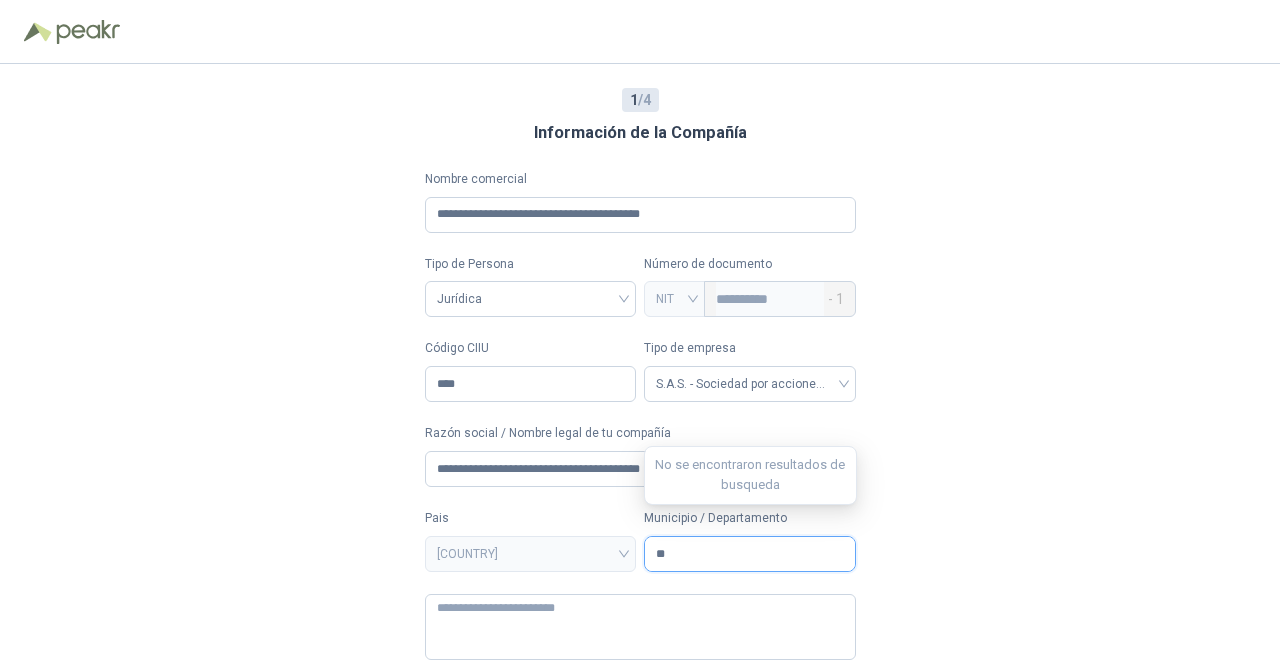 type on "*" 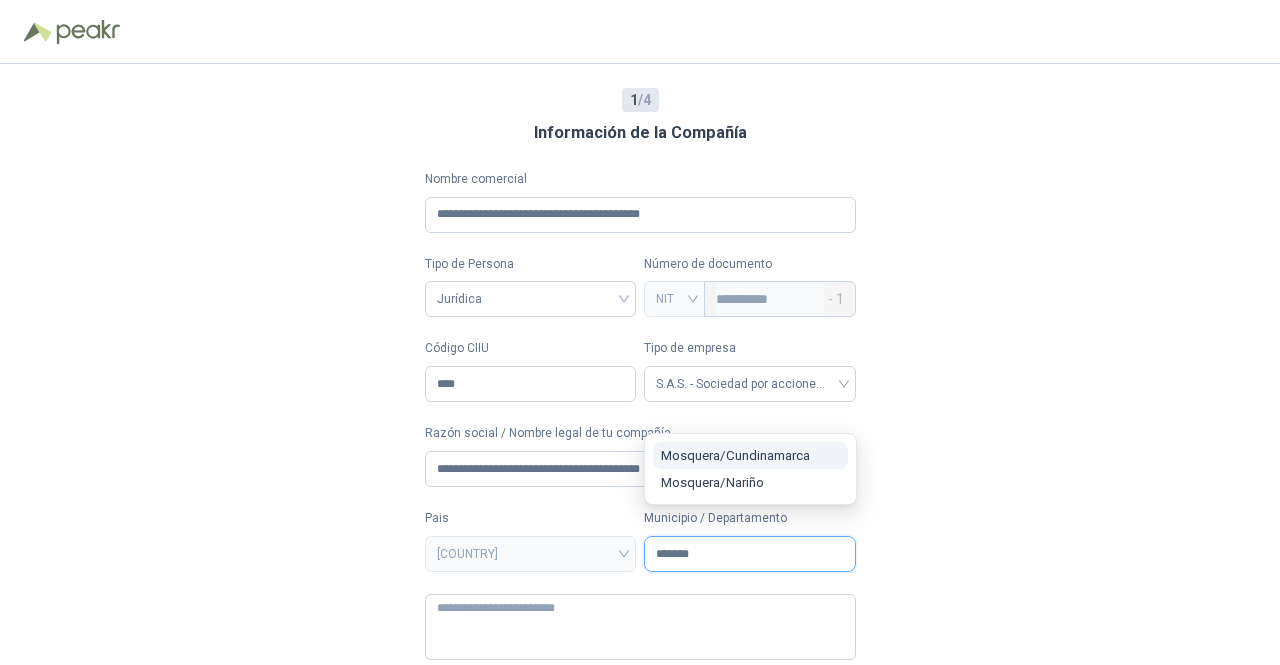 type on "*******" 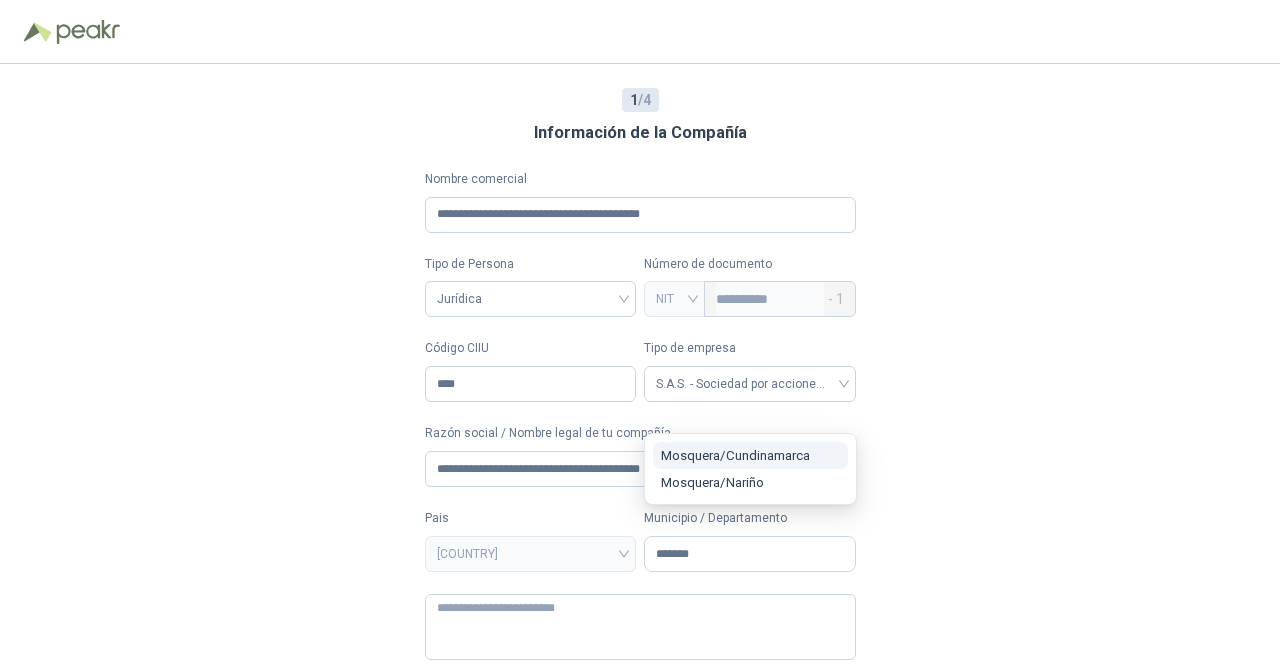 click on "[CITY]  /  [STATE]" at bounding box center [735, 455] 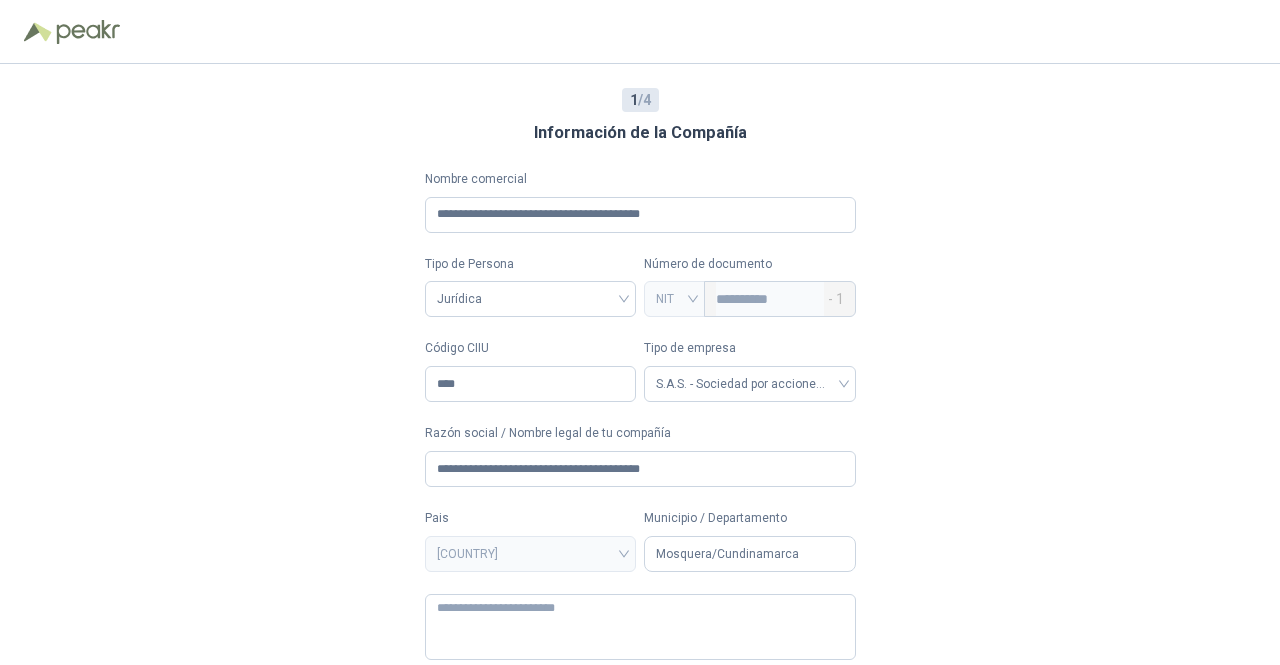 scroll, scrollTop: 53, scrollLeft: 0, axis: vertical 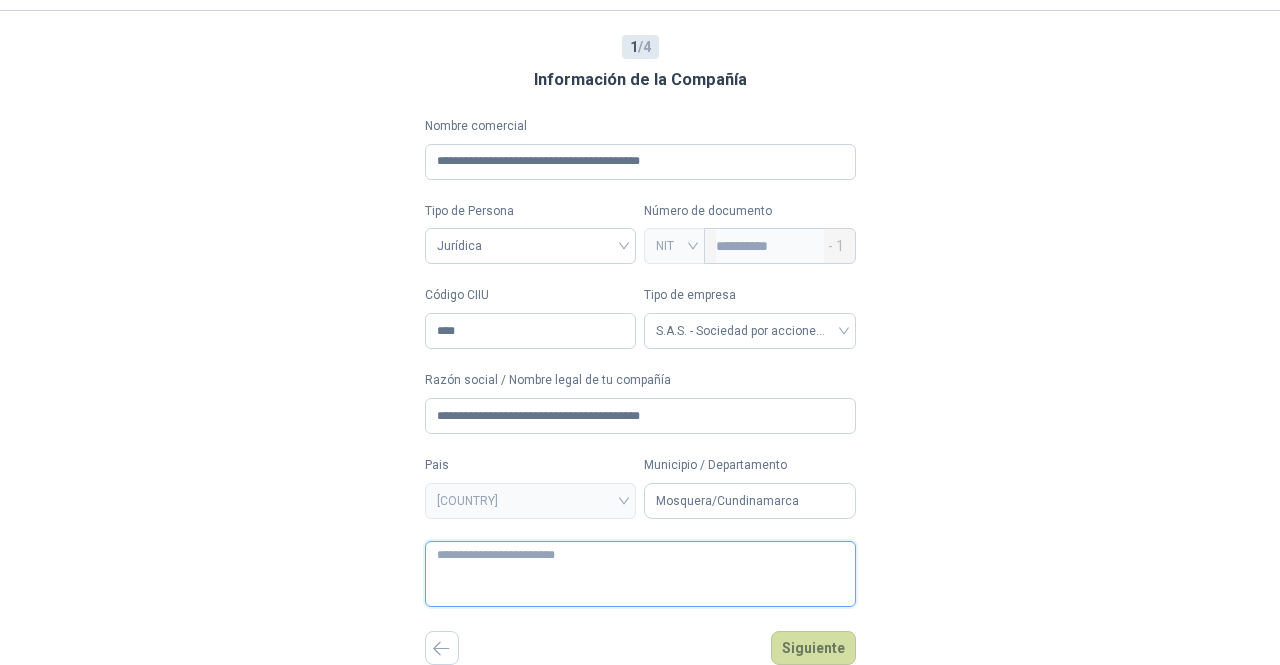 click at bounding box center [640, 574] 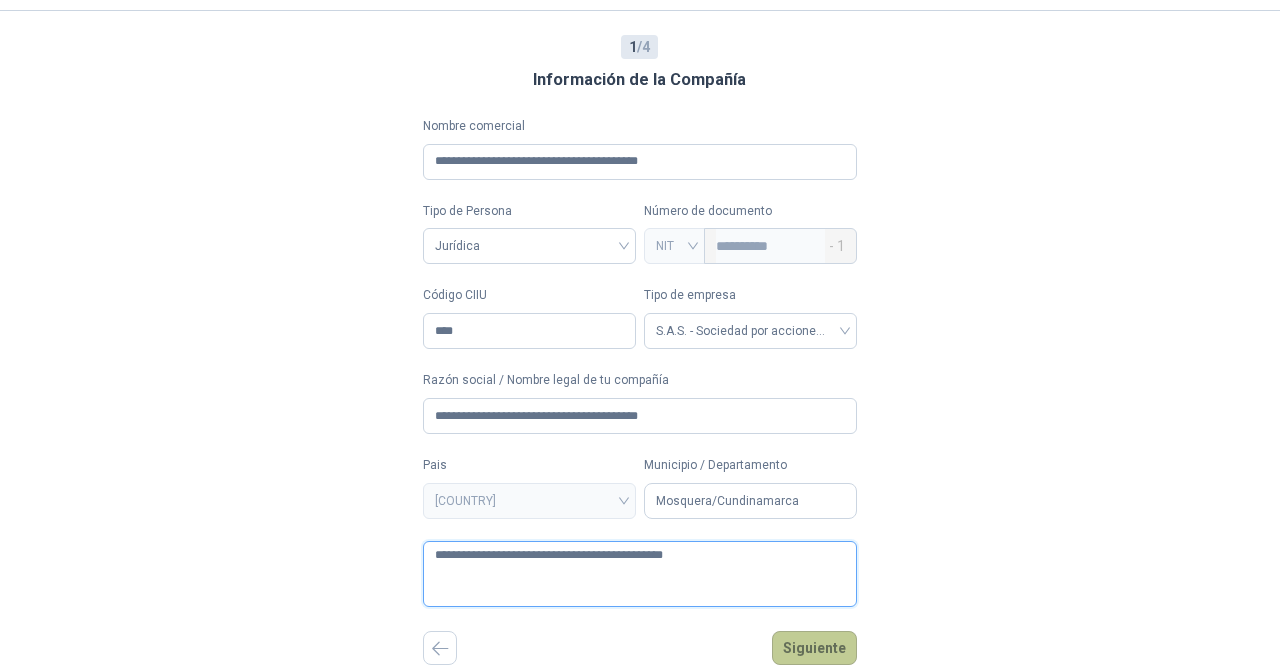 type on "**********" 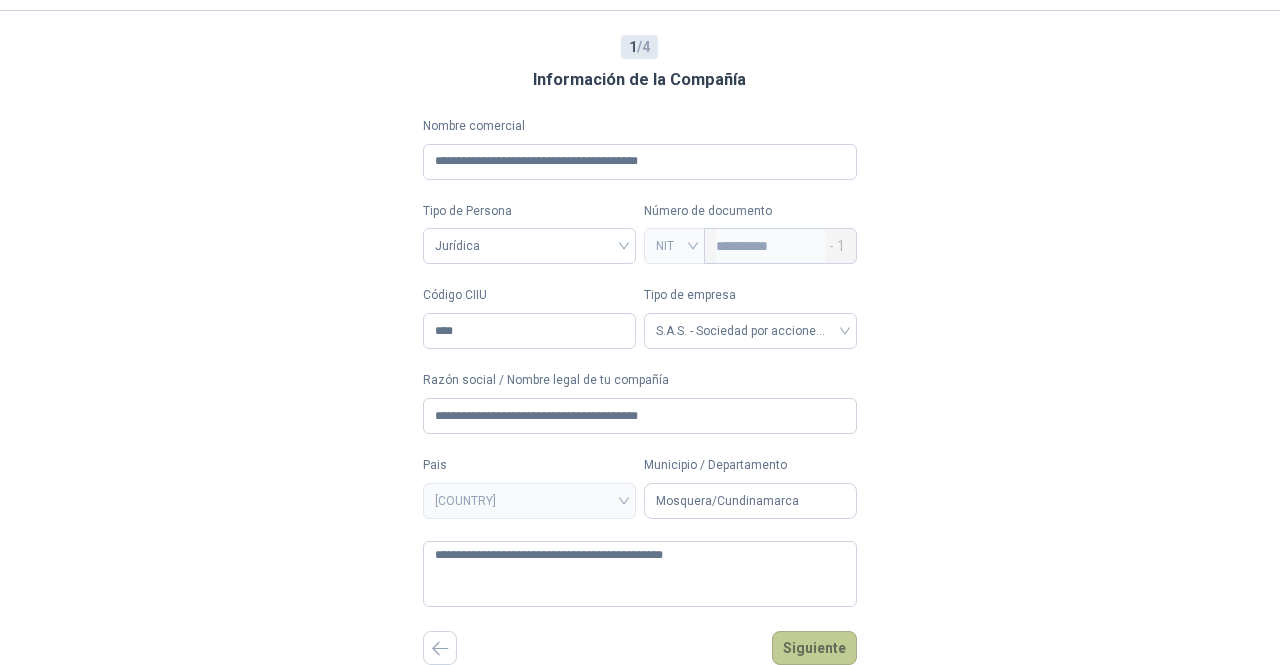 click on "Siguiente" at bounding box center [814, 648] 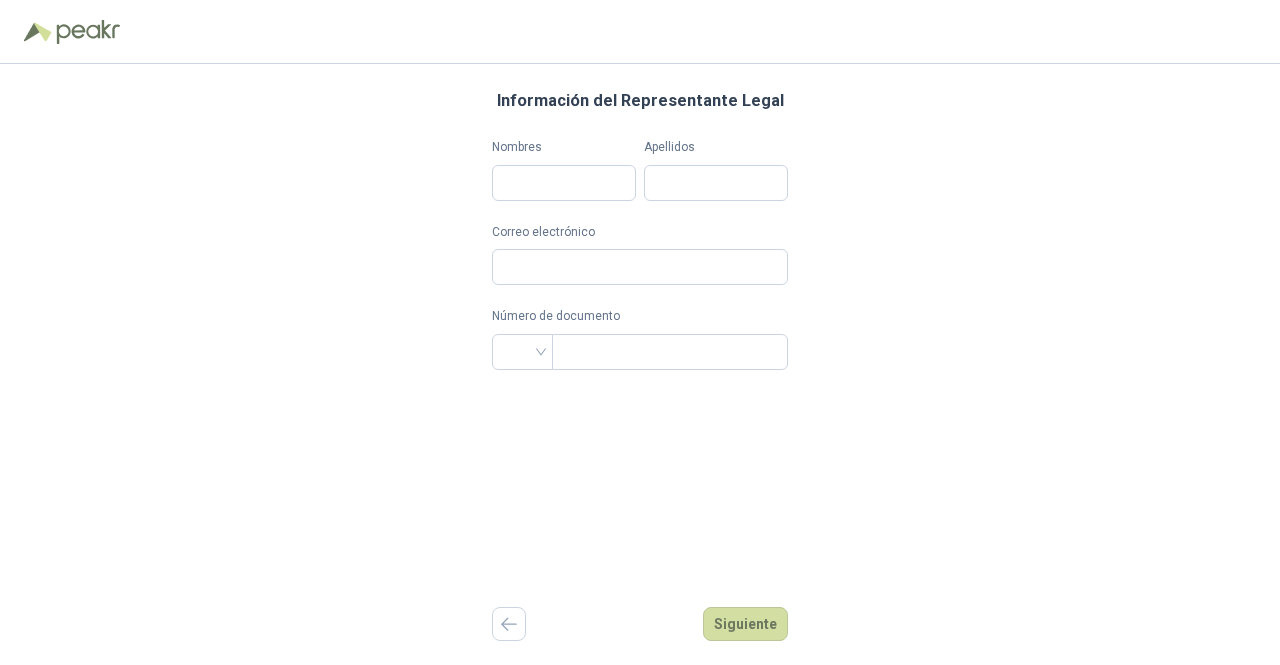scroll, scrollTop: 0, scrollLeft: 0, axis: both 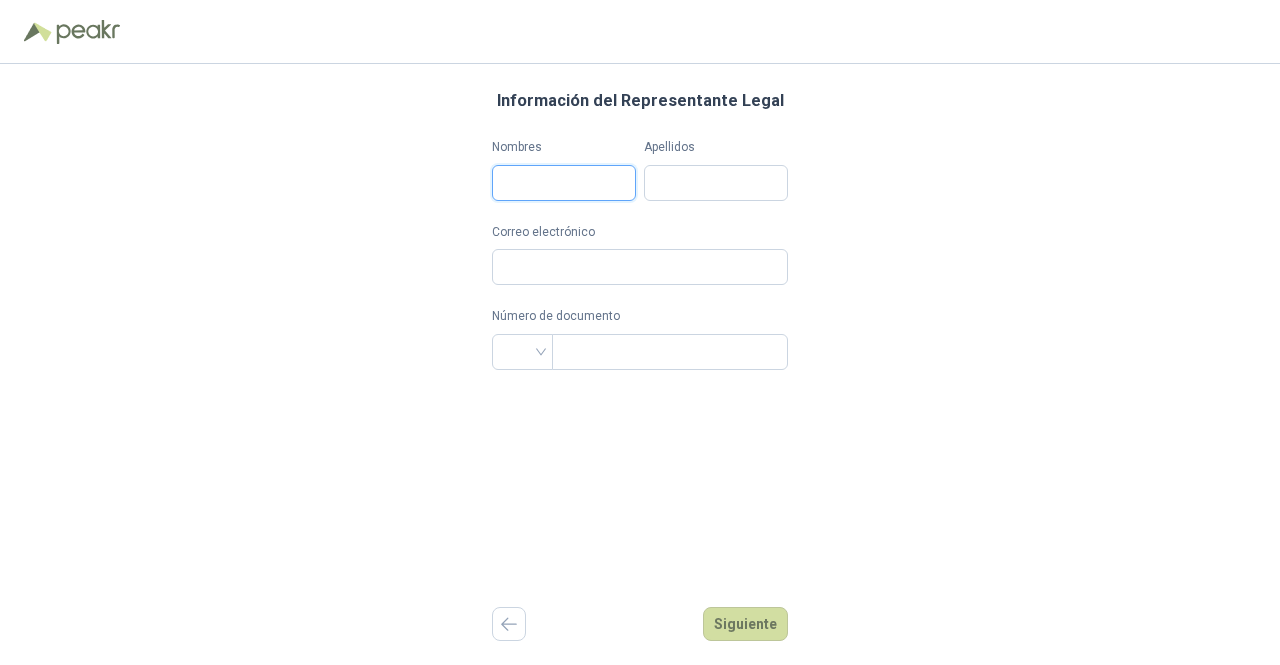 click on "Nombres" at bounding box center (564, 183) 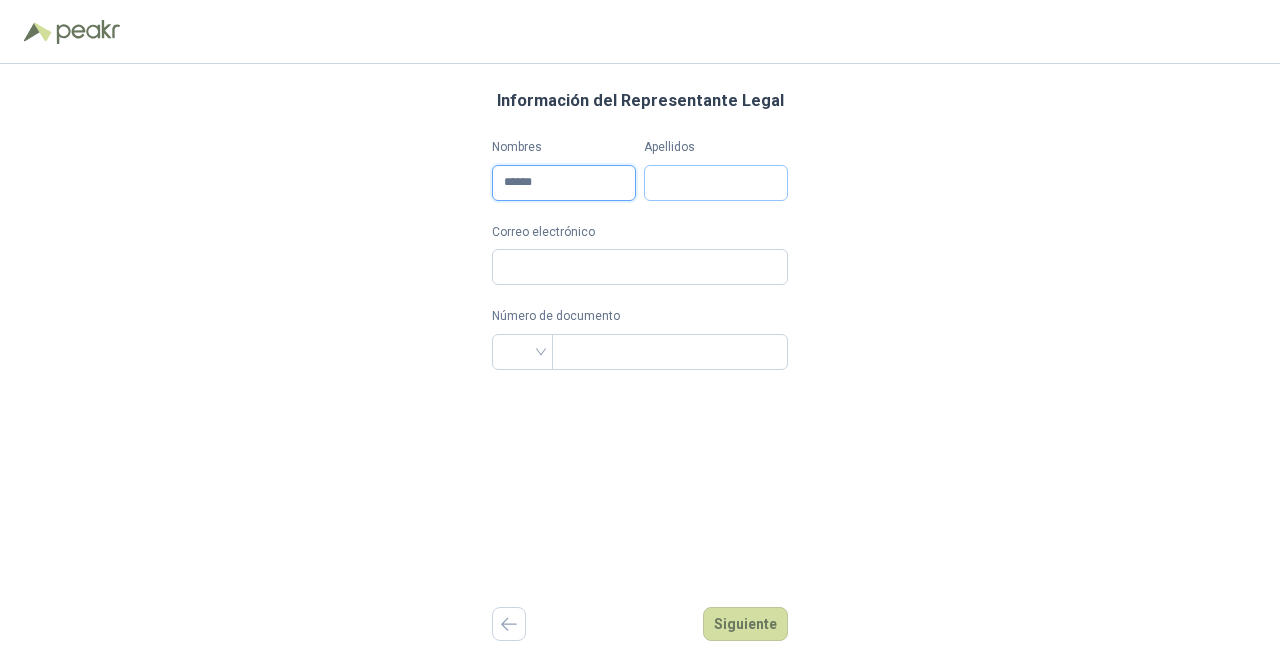 type on "******" 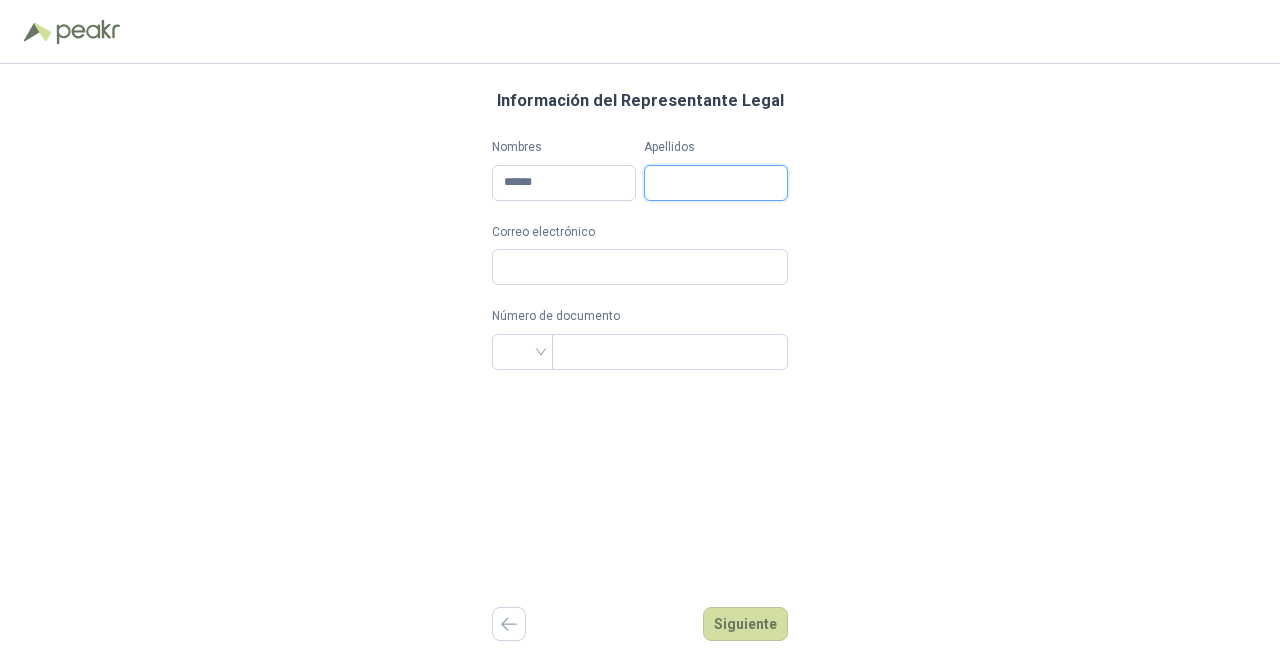 click on "Apellidos" at bounding box center (716, 183) 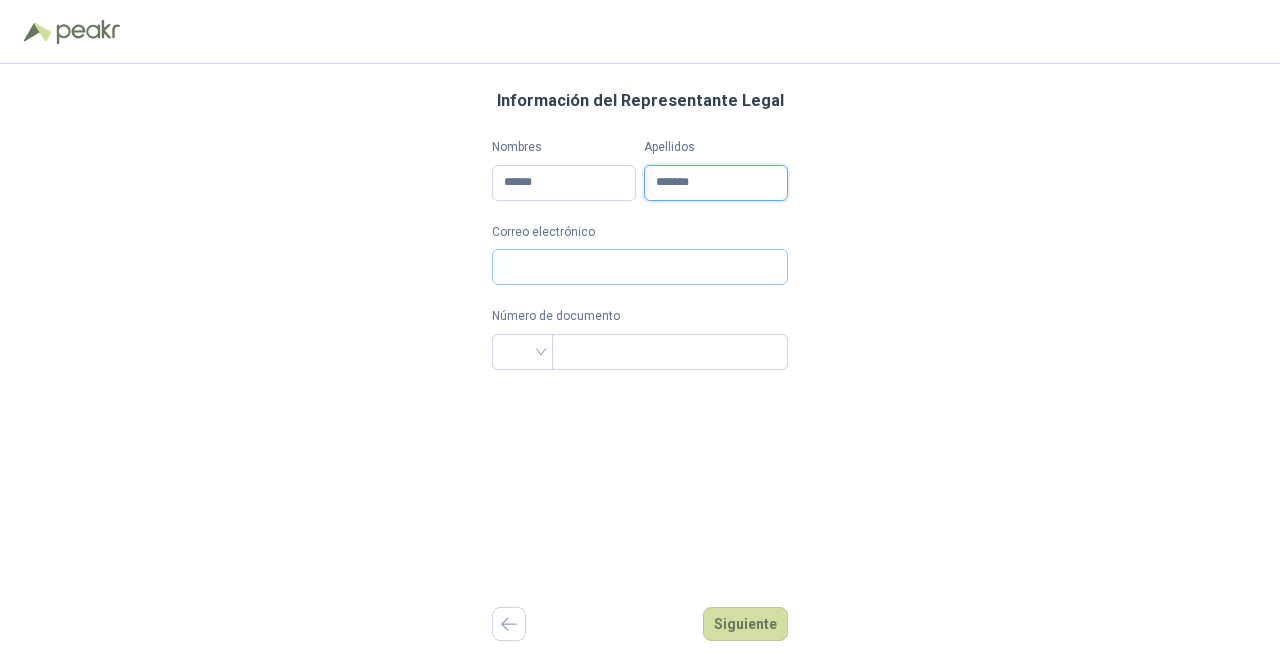 type on "*******" 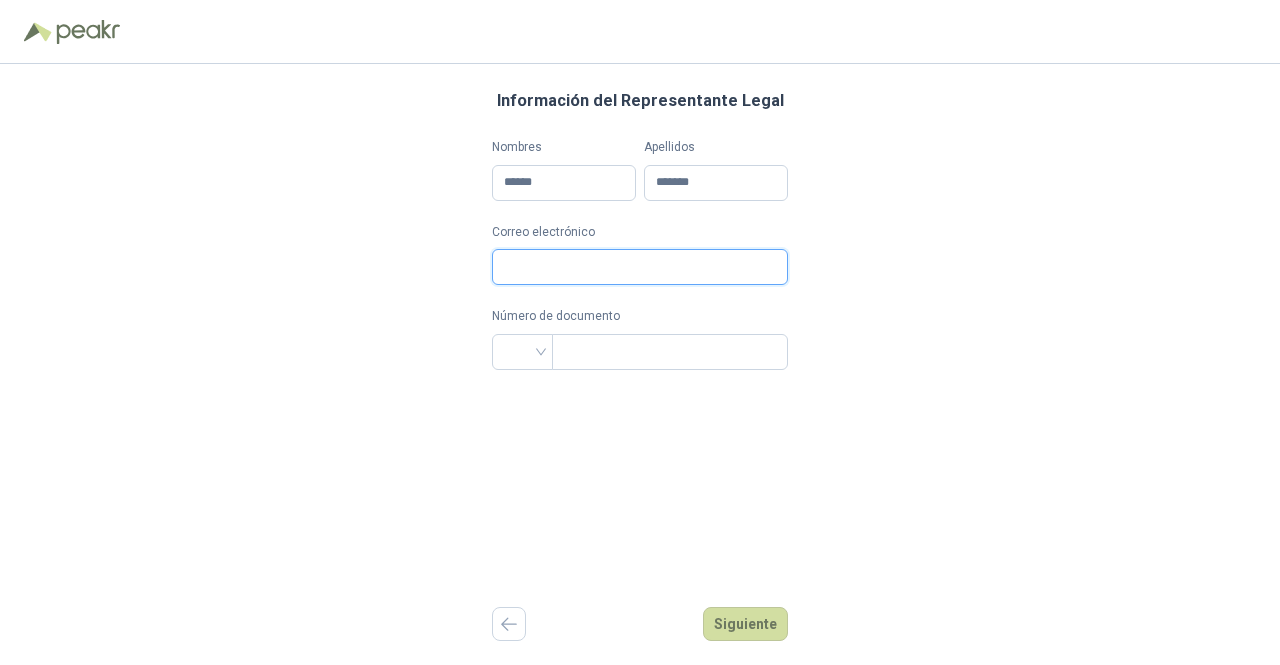 click on "Correo electrónico" at bounding box center (640, 267) 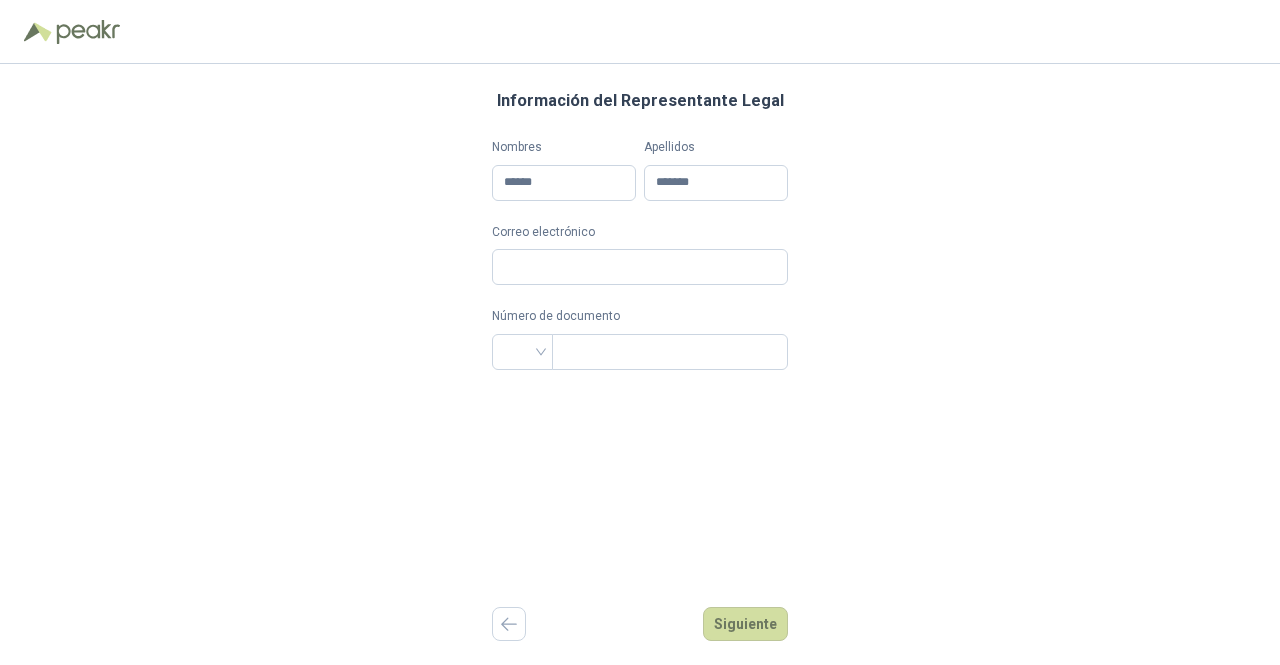 click on "Información del Representante Legal Nombres ****** Apellidos ******* Correo electrónico Número de documento   Siguiente" at bounding box center (640, 364) 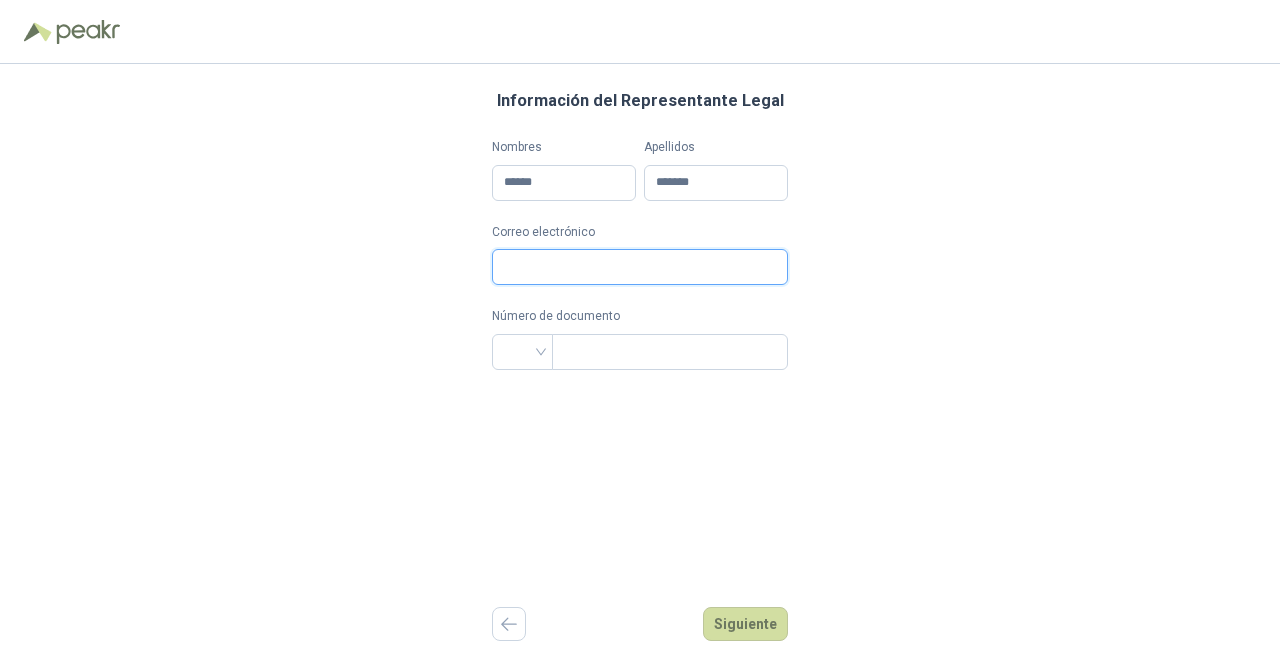 click on "Correo electrónico" at bounding box center [640, 267] 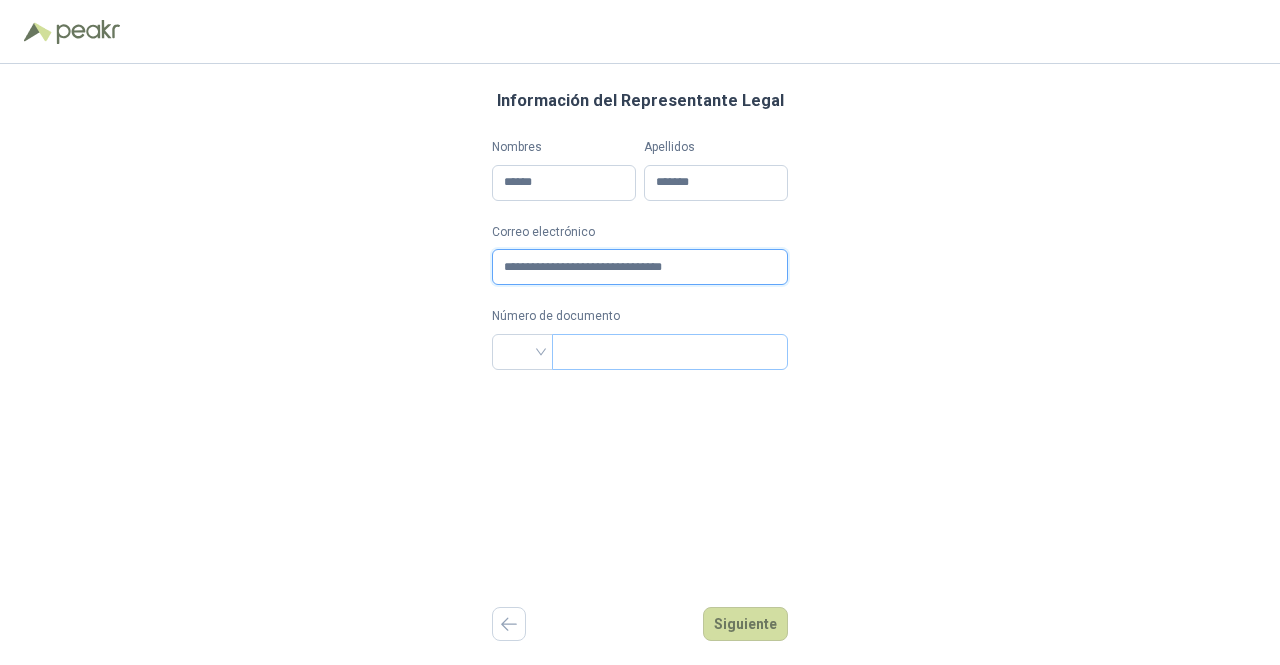 type on "**********" 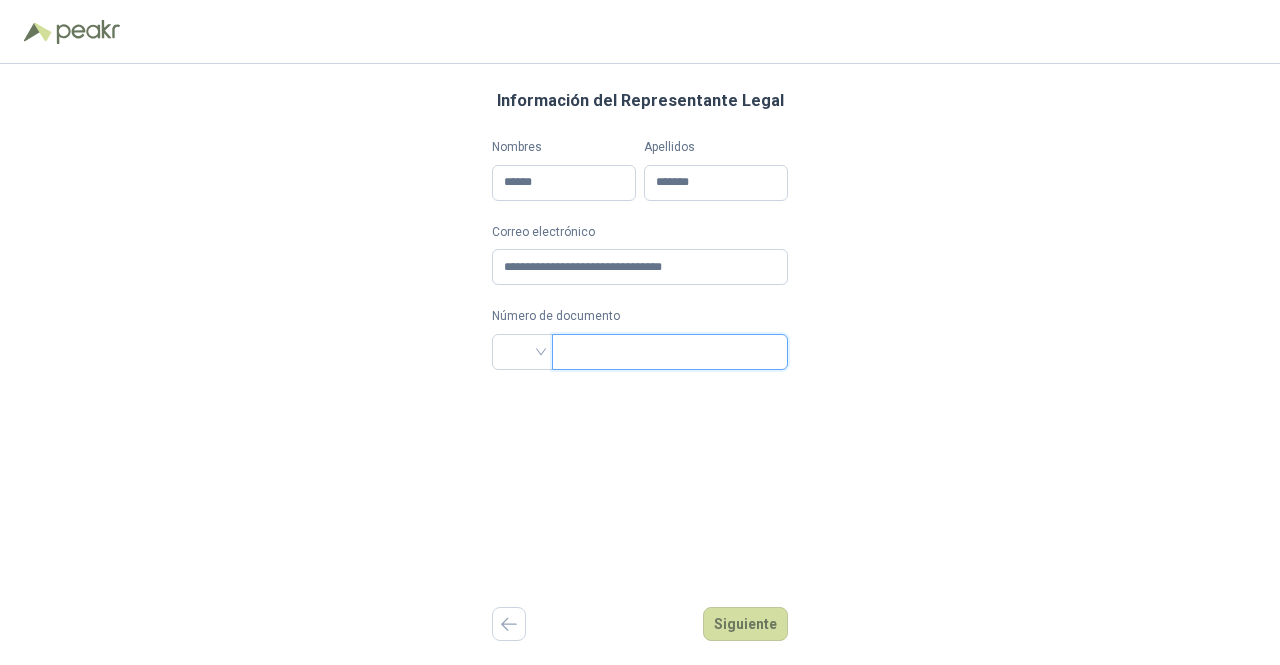 click at bounding box center (668, 352) 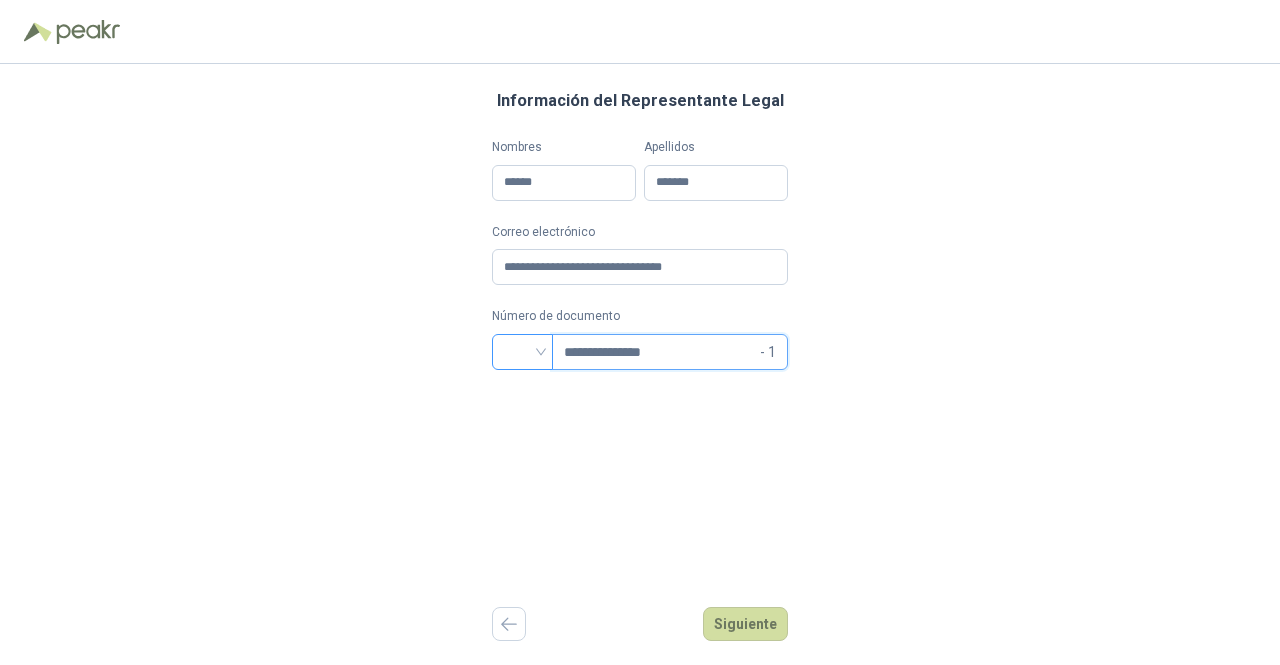 click at bounding box center (522, 352) 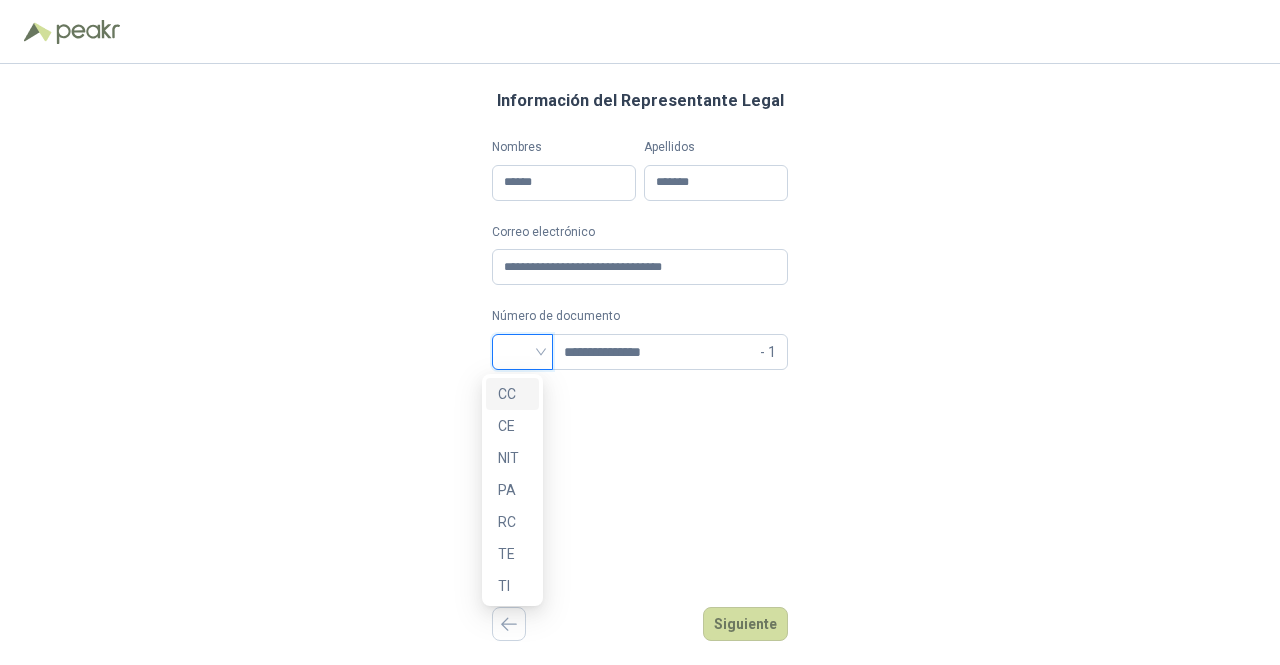 click on "CC" at bounding box center (512, 394) 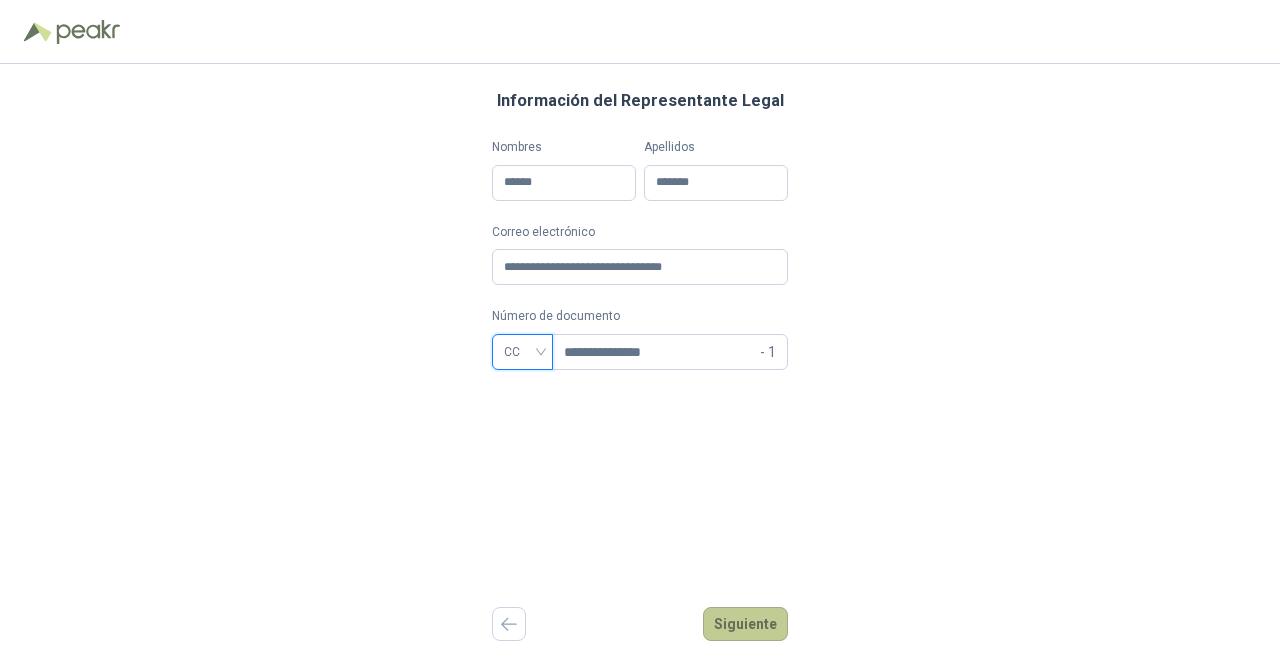 click on "Siguiente" at bounding box center [745, 624] 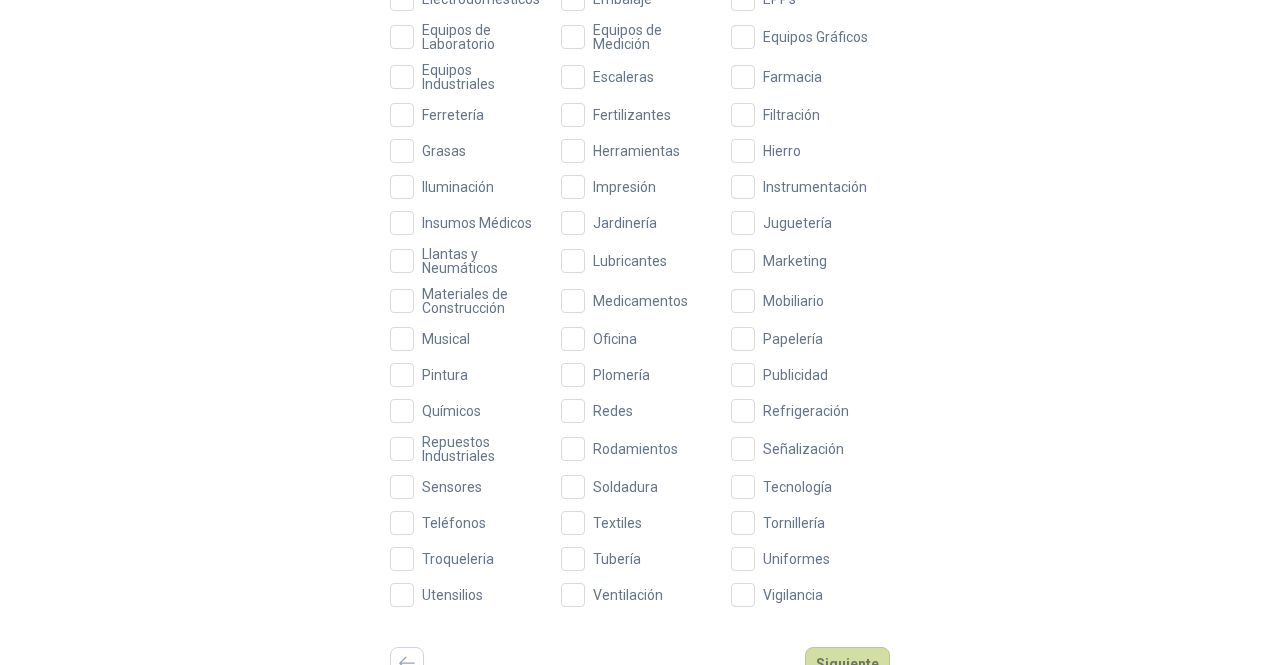 scroll, scrollTop: 593, scrollLeft: 0, axis: vertical 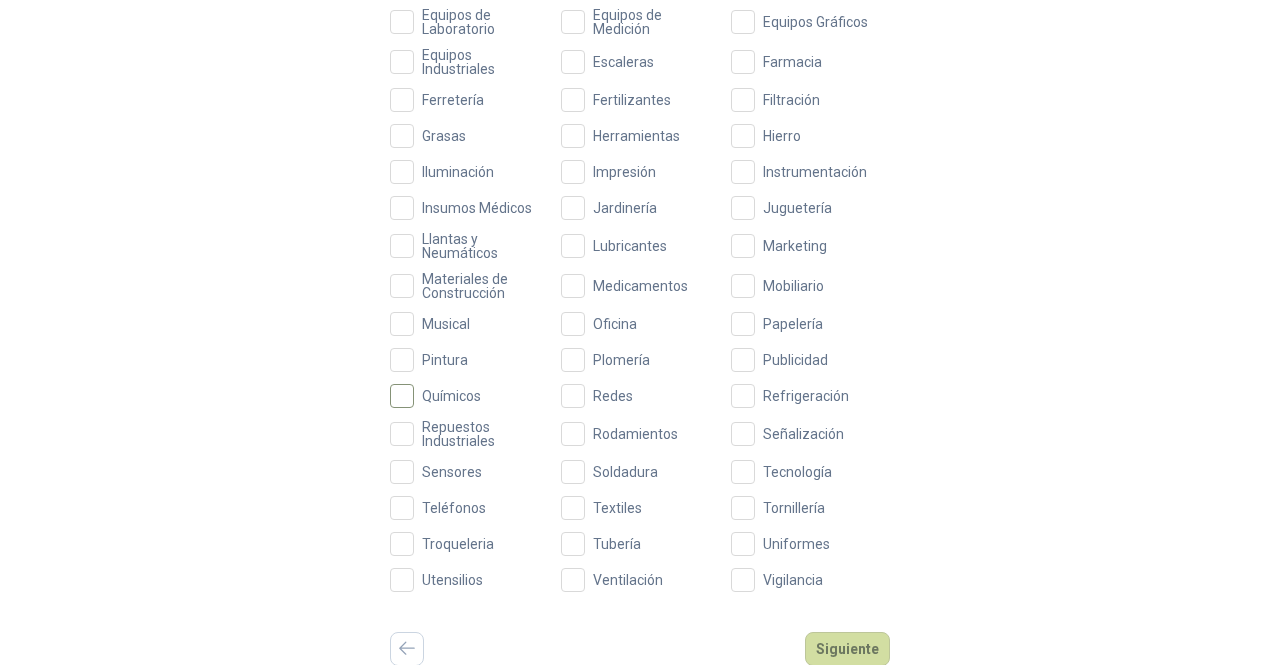 click on "Químicos" at bounding box center [451, 396] 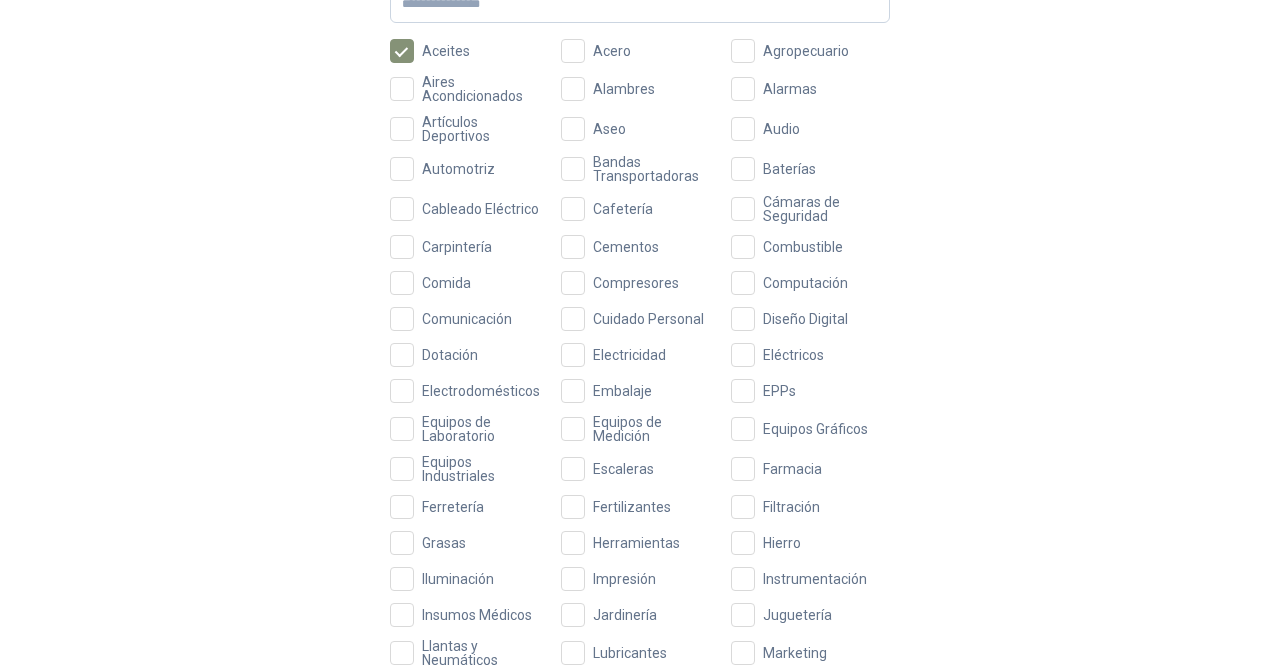scroll, scrollTop: 186, scrollLeft: 0, axis: vertical 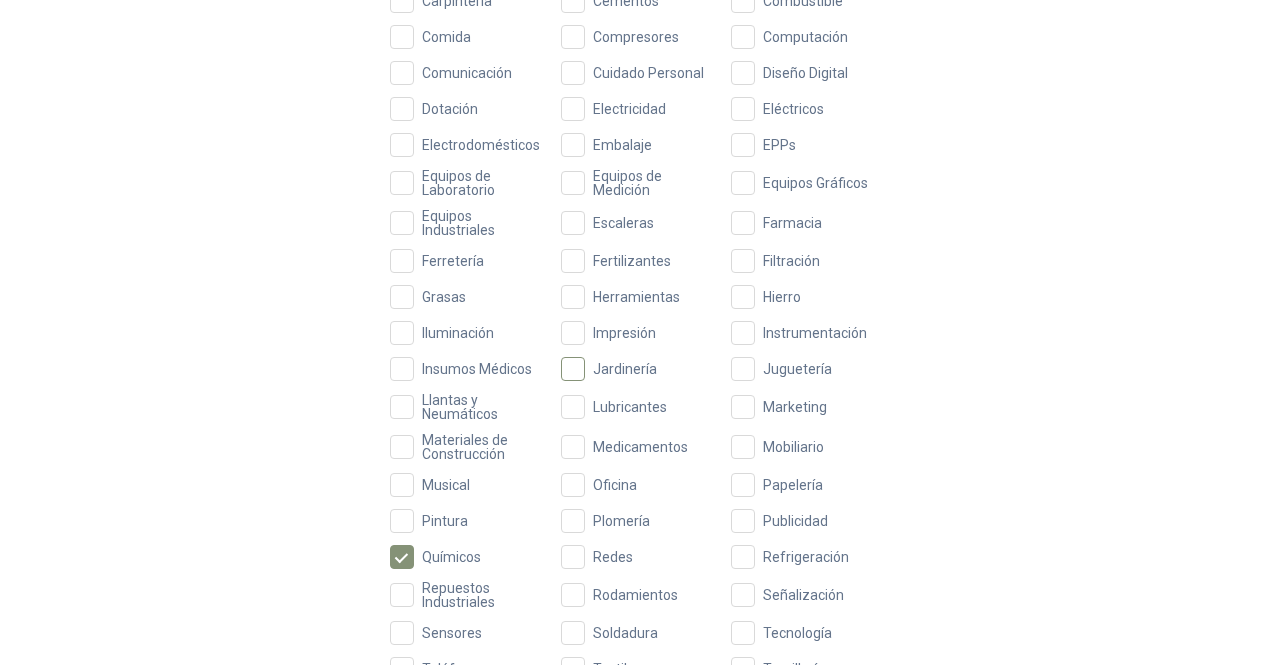 click on "Jardinería" at bounding box center [625, 369] 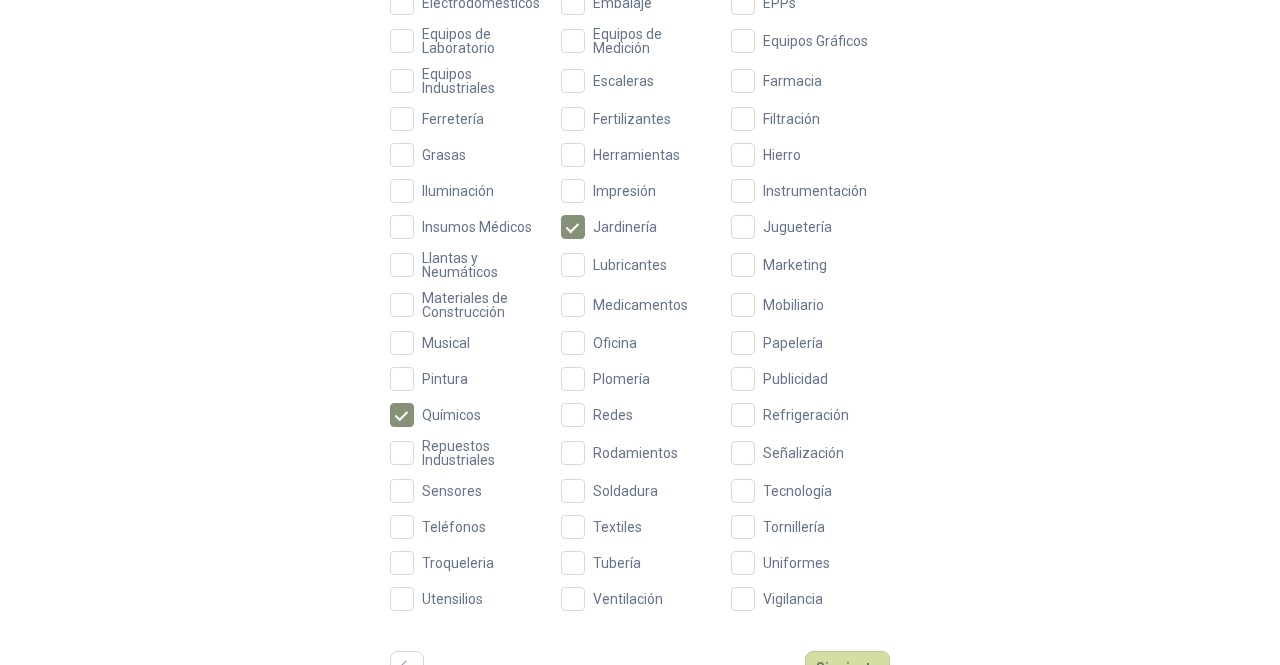 scroll, scrollTop: 593, scrollLeft: 0, axis: vertical 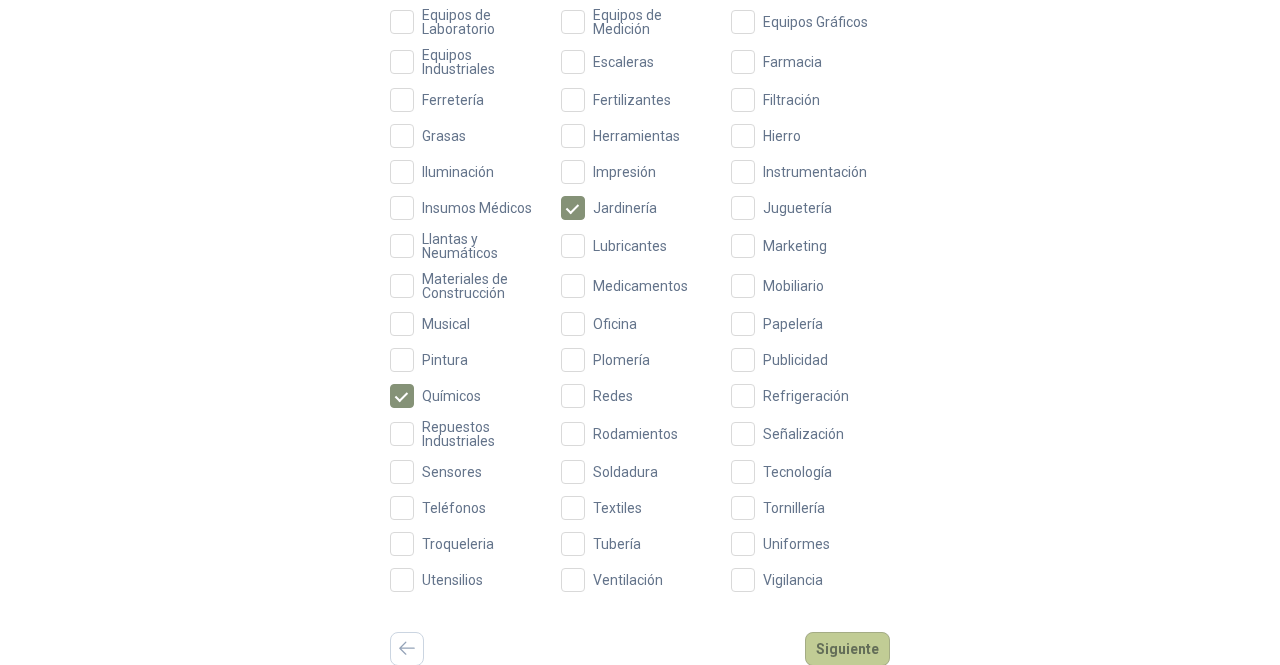 click on "Siguiente" at bounding box center [847, 649] 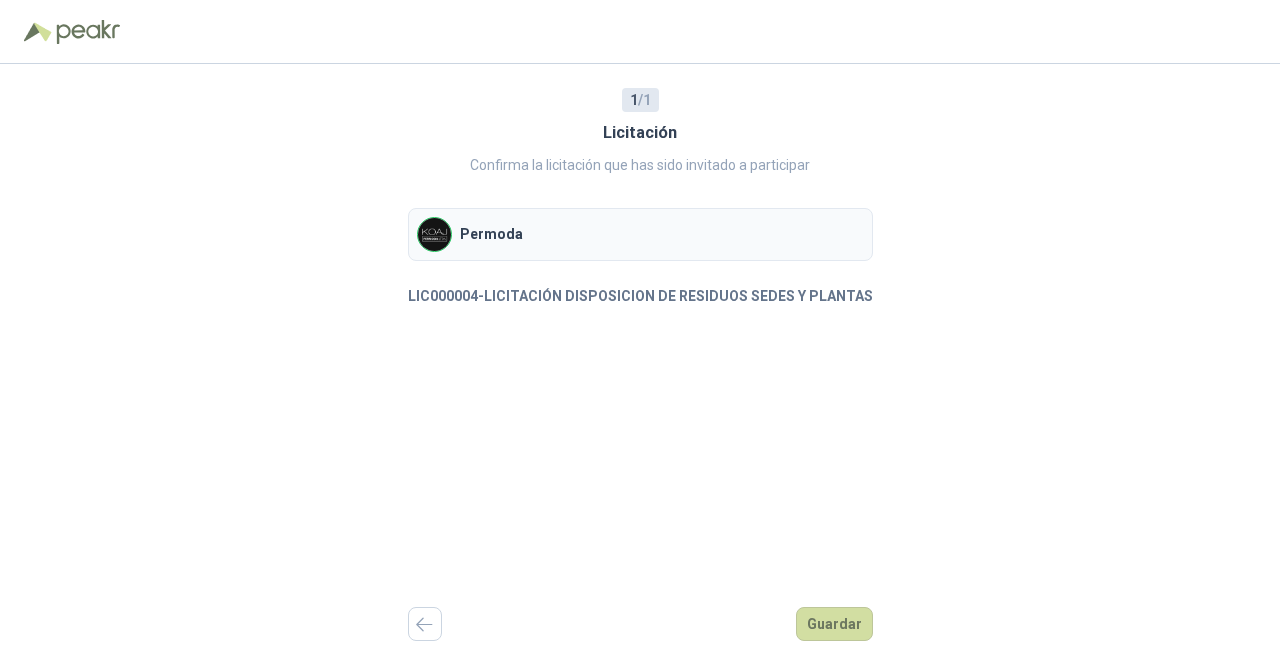 scroll, scrollTop: 0, scrollLeft: 0, axis: both 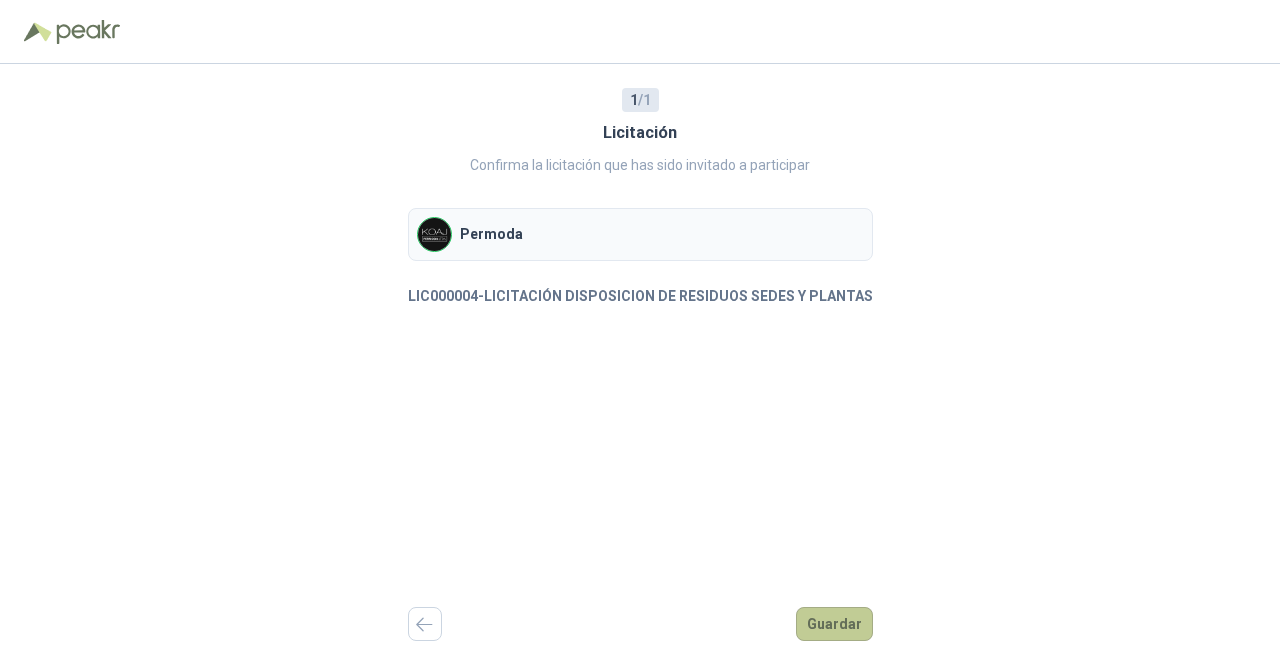 click on "Guardar" at bounding box center (834, 624) 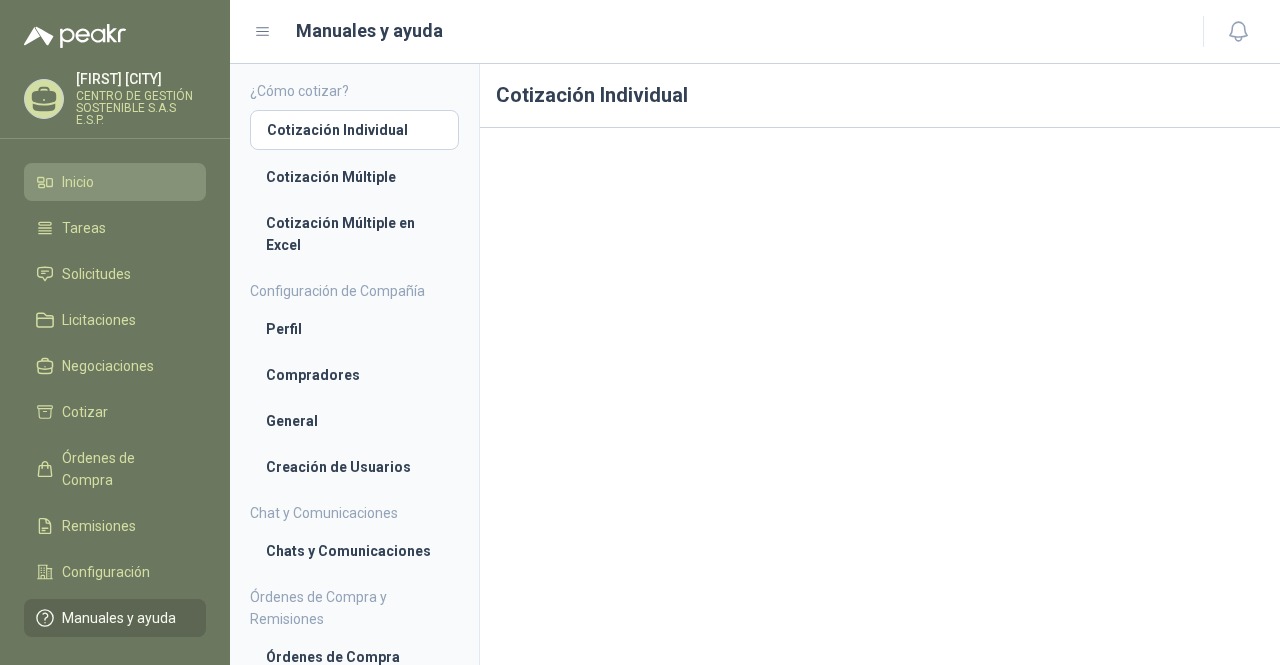 click on "Inicio" at bounding box center (115, 182) 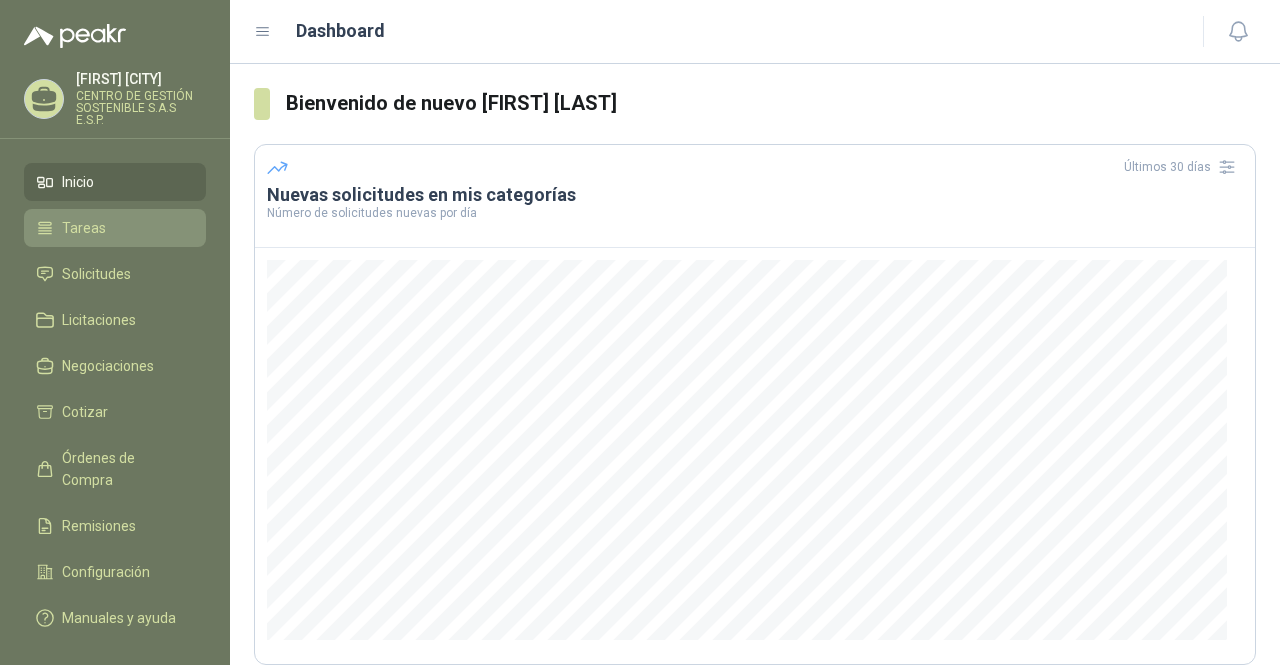 click on "Tareas" at bounding box center (84, 228) 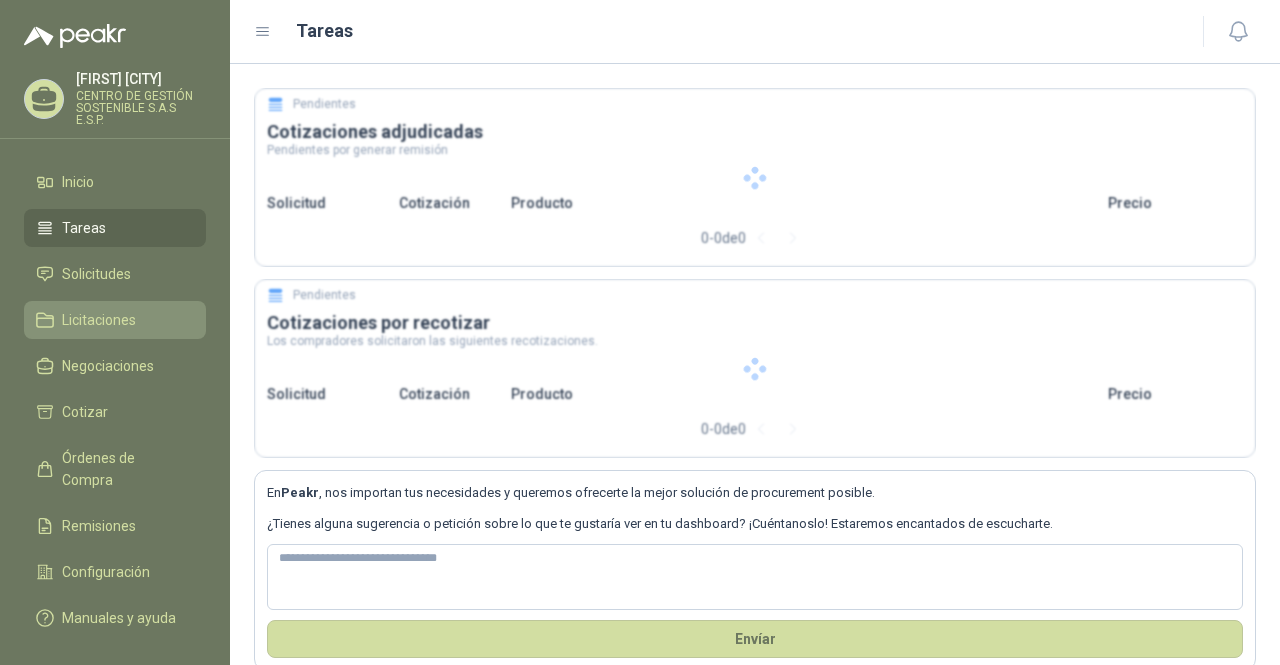 click on "Licitaciones" at bounding box center [99, 320] 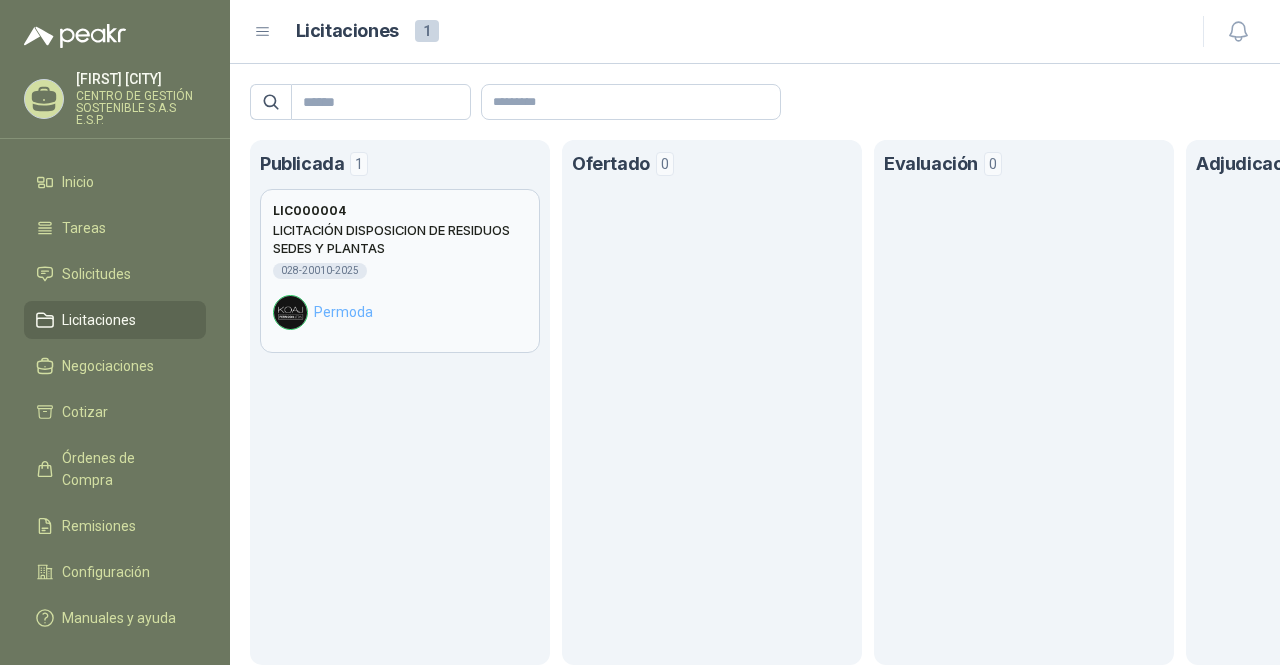 click on "Permoda" at bounding box center [400, 312] 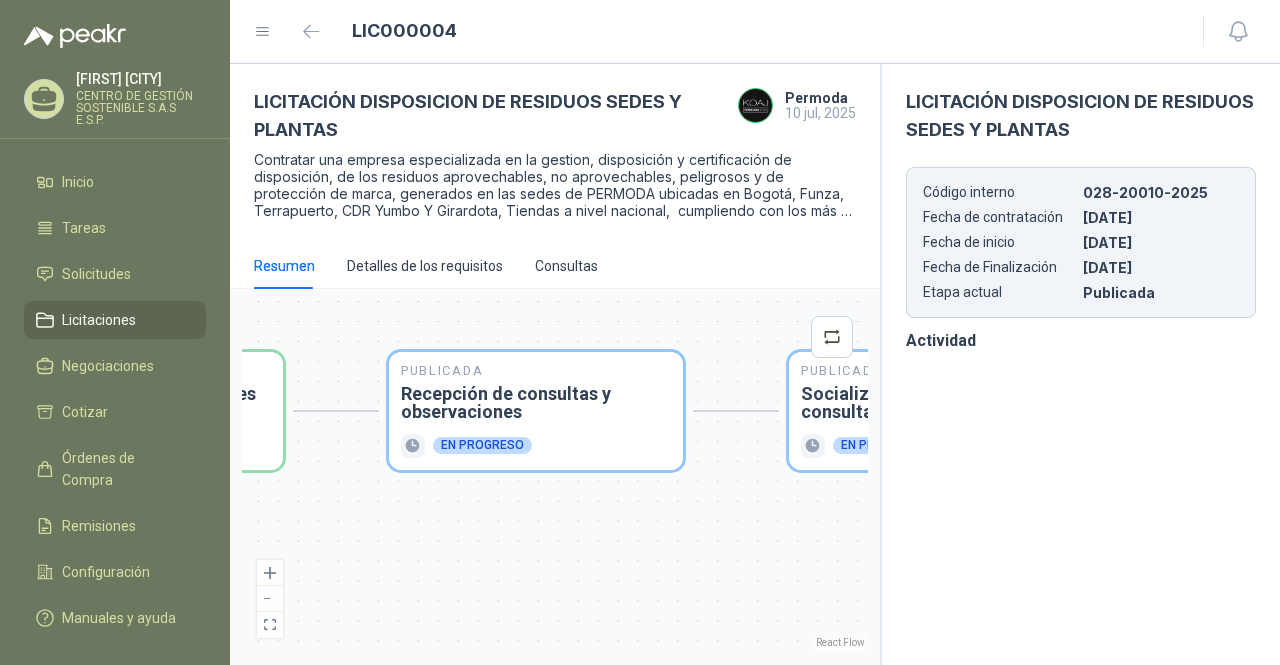 drag, startPoint x: 688, startPoint y: 597, endPoint x: 663, endPoint y: 570, distance: 36.796738 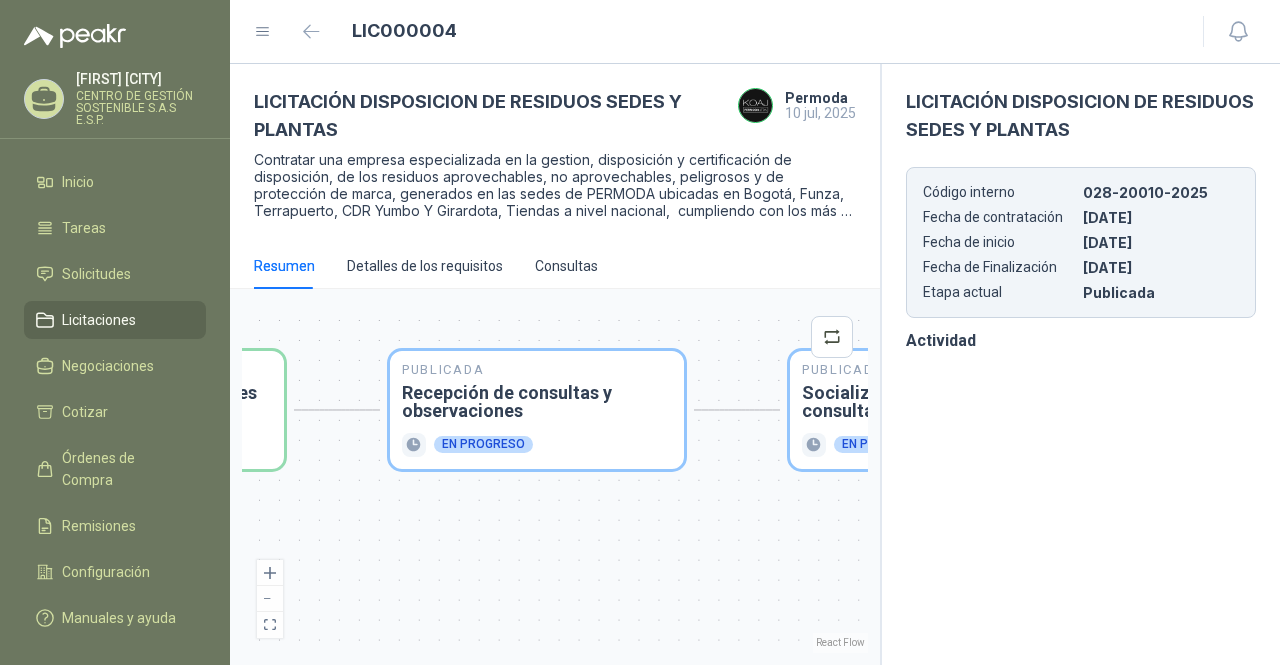 drag, startPoint x: 508, startPoint y: 449, endPoint x: 818, endPoint y: 490, distance: 312.69952 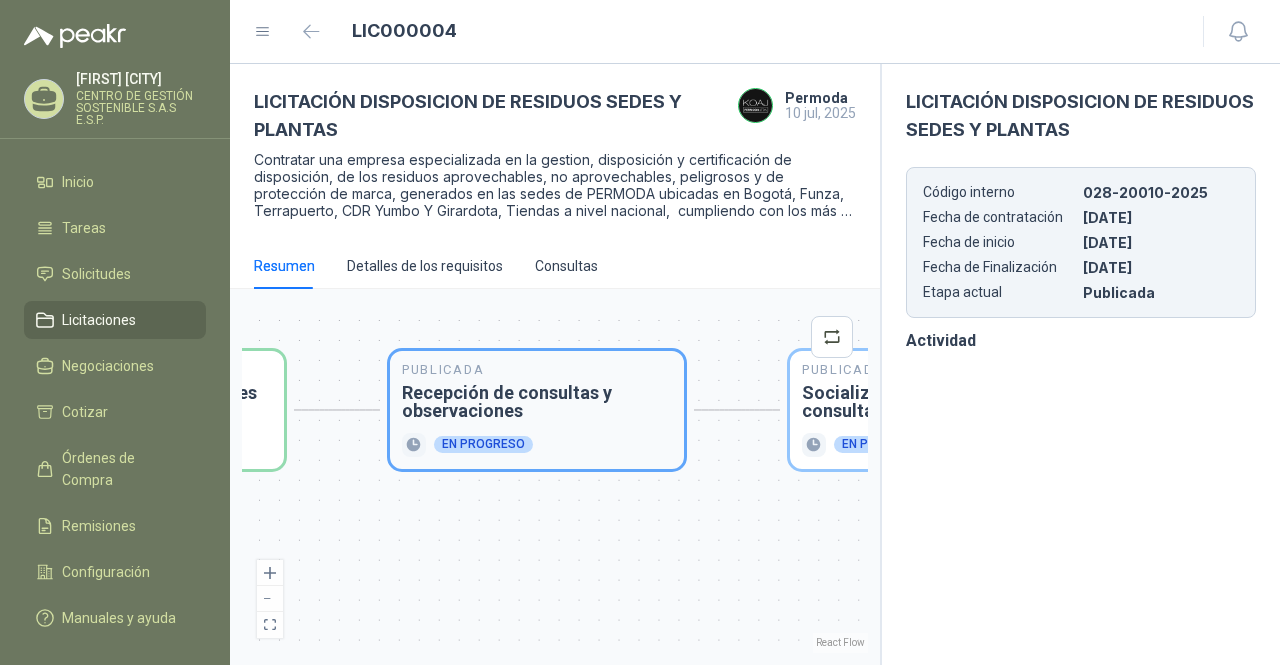 click on "Recepción de consultas y observaciones" at bounding box center [537, 402] 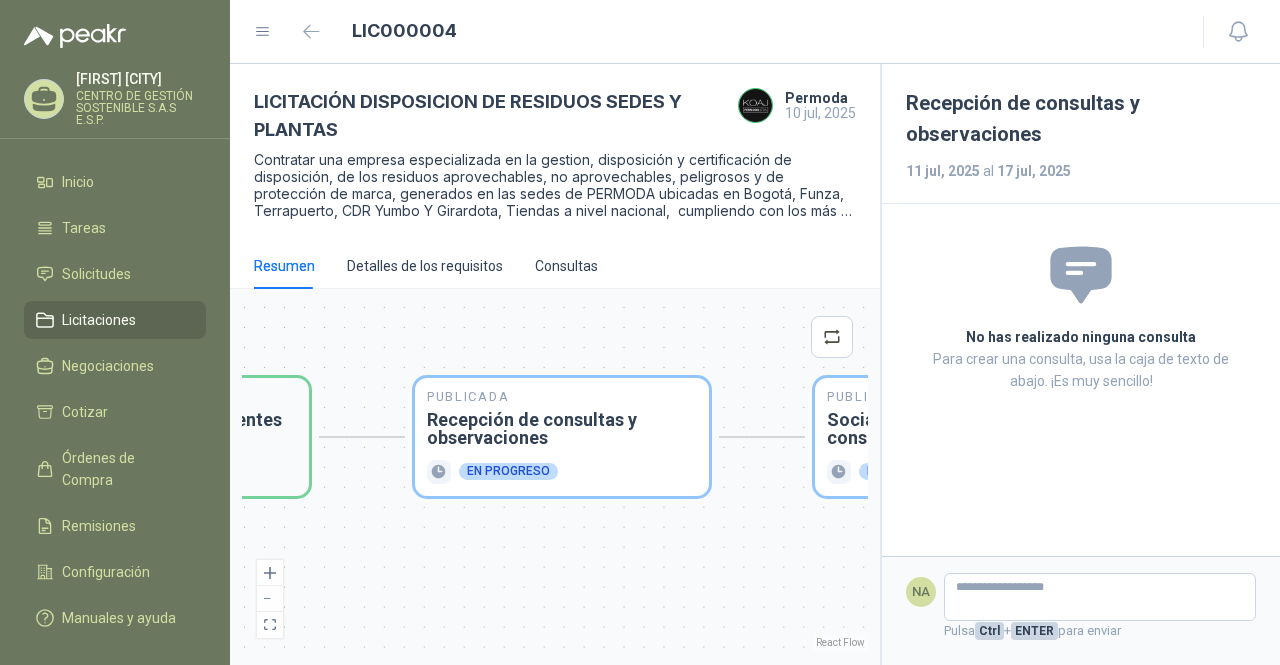 click on "Publicada Envío de invitación a oferentes Finalizado" at bounding box center [162, 437] 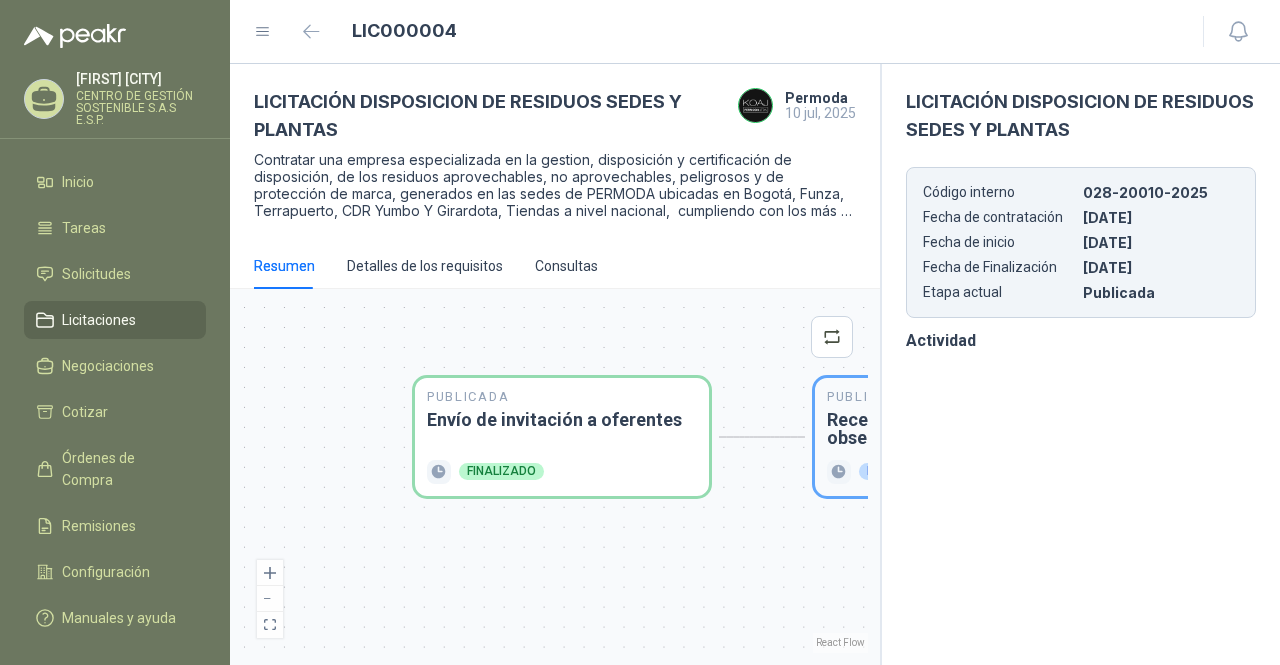 click on "Recepción de consultas y observaciones" at bounding box center [962, 429] 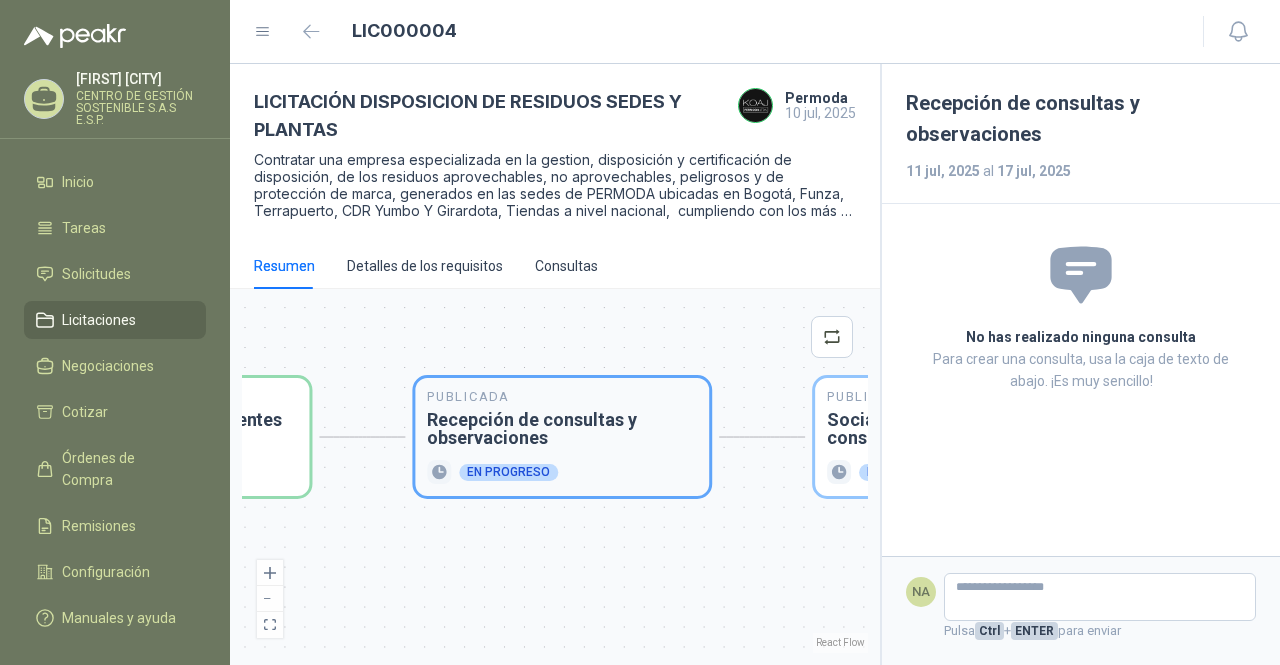 type 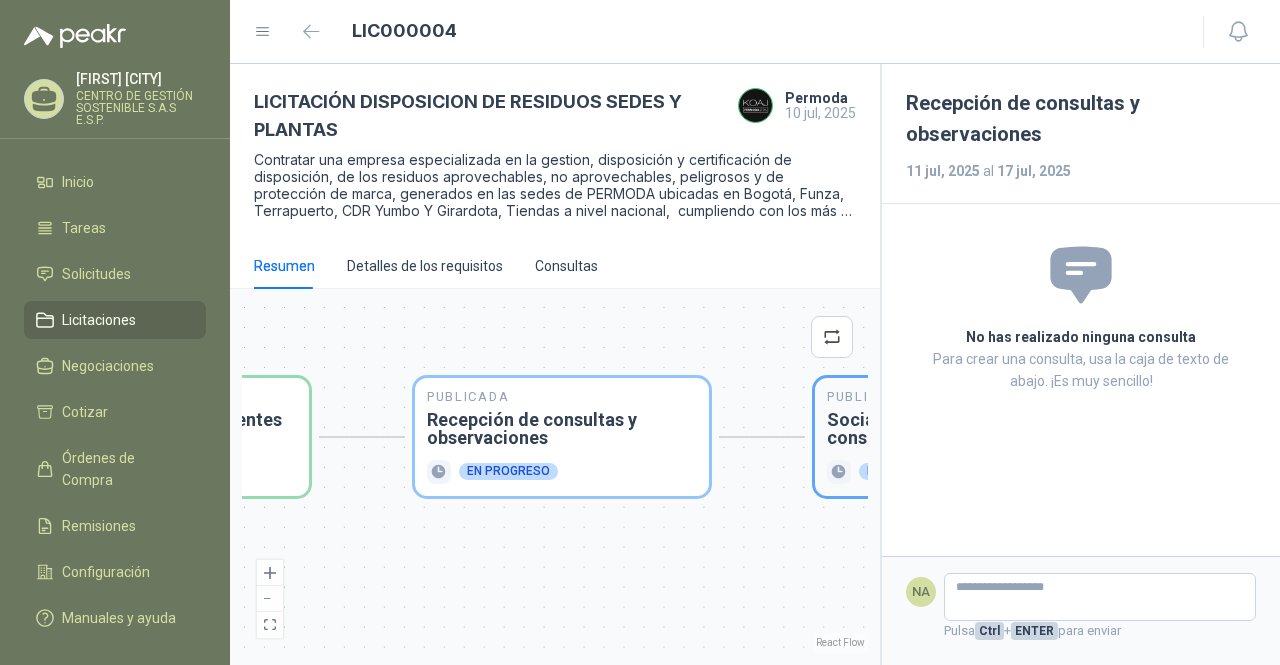click at bounding box center [839, 472] 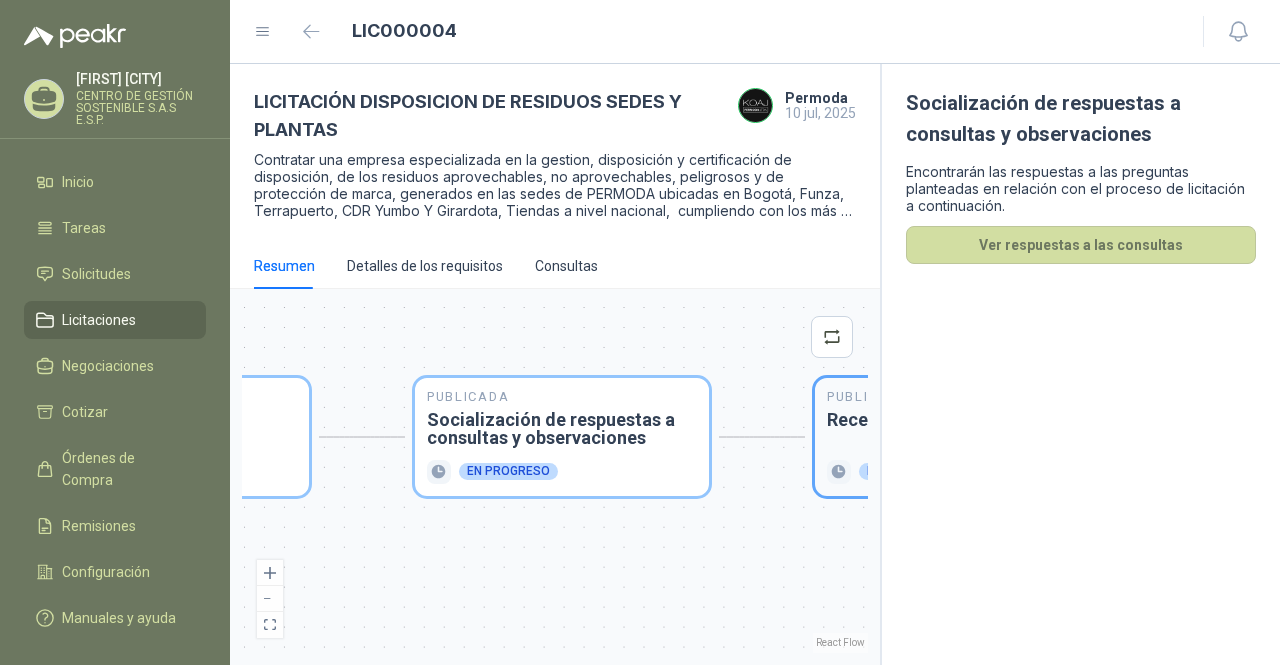 click at bounding box center [839, 472] 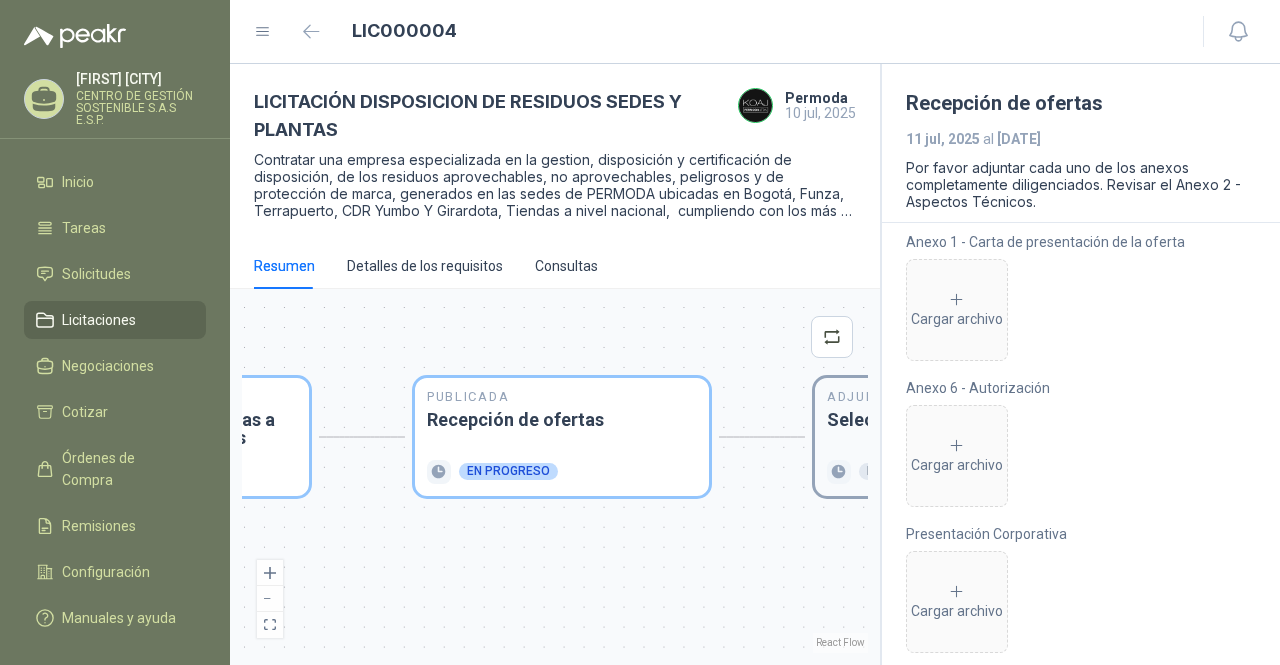 click on "Adjudicación Selección de oferta ganadora En espera" at bounding box center [962, 437] 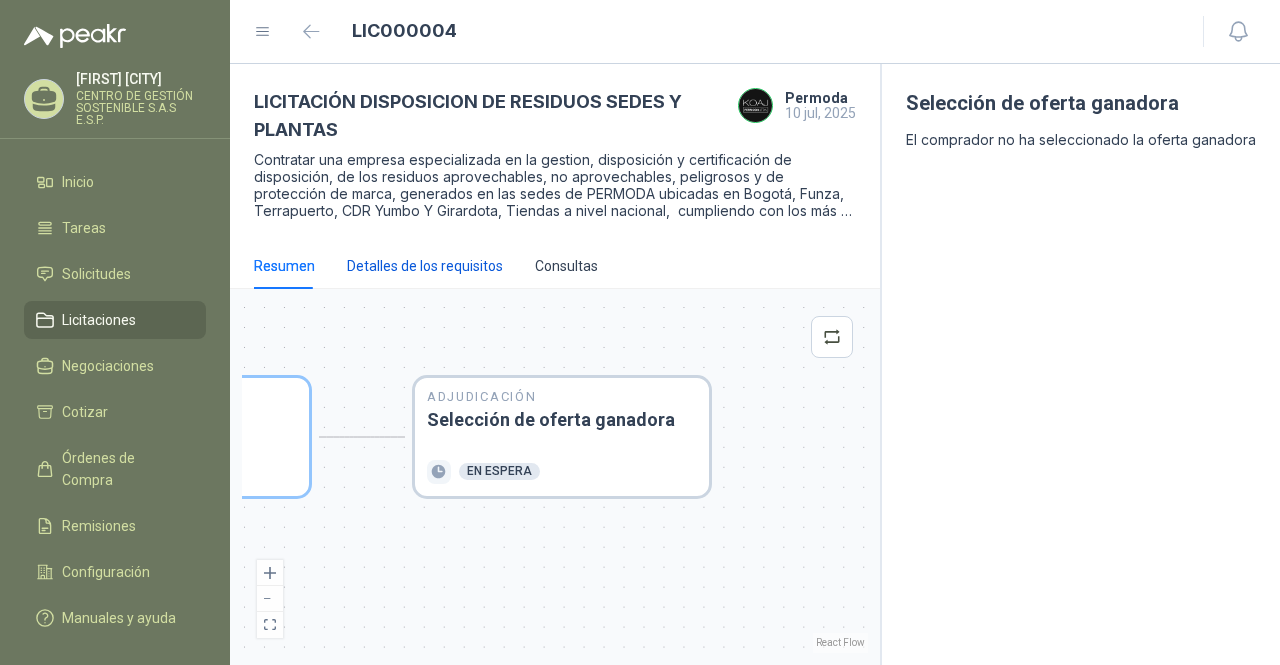 click on "Detalles de los requisitos" at bounding box center (425, 266) 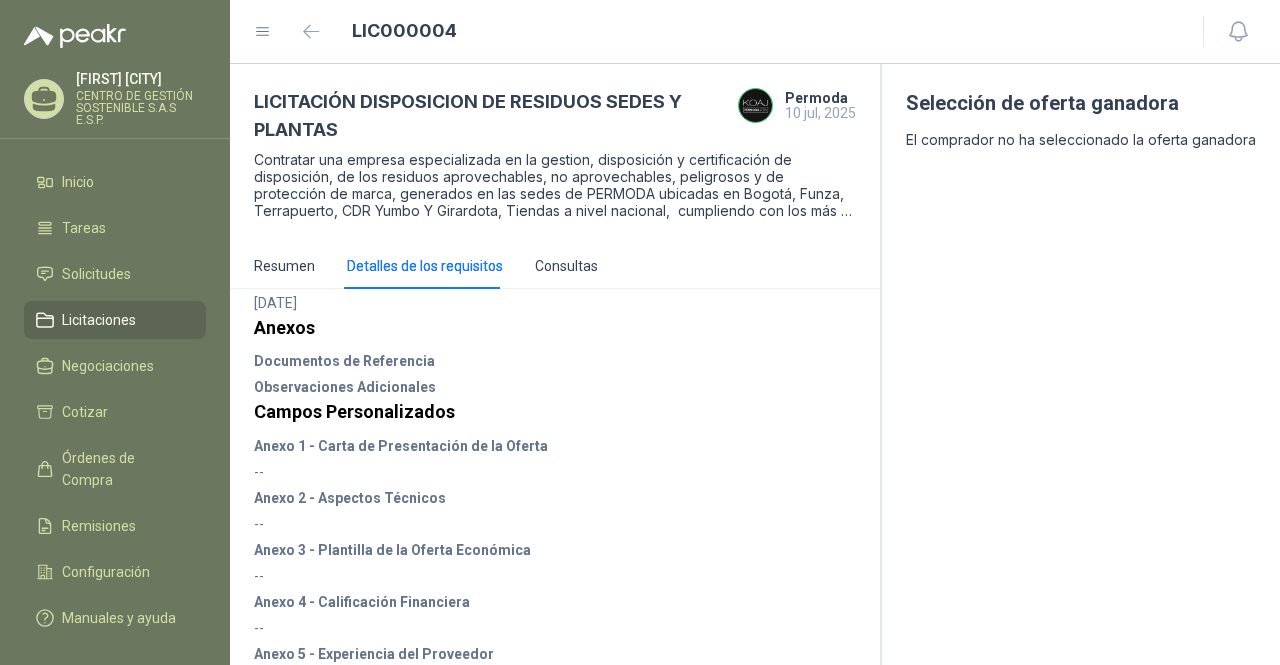 scroll, scrollTop: 570, scrollLeft: 0, axis: vertical 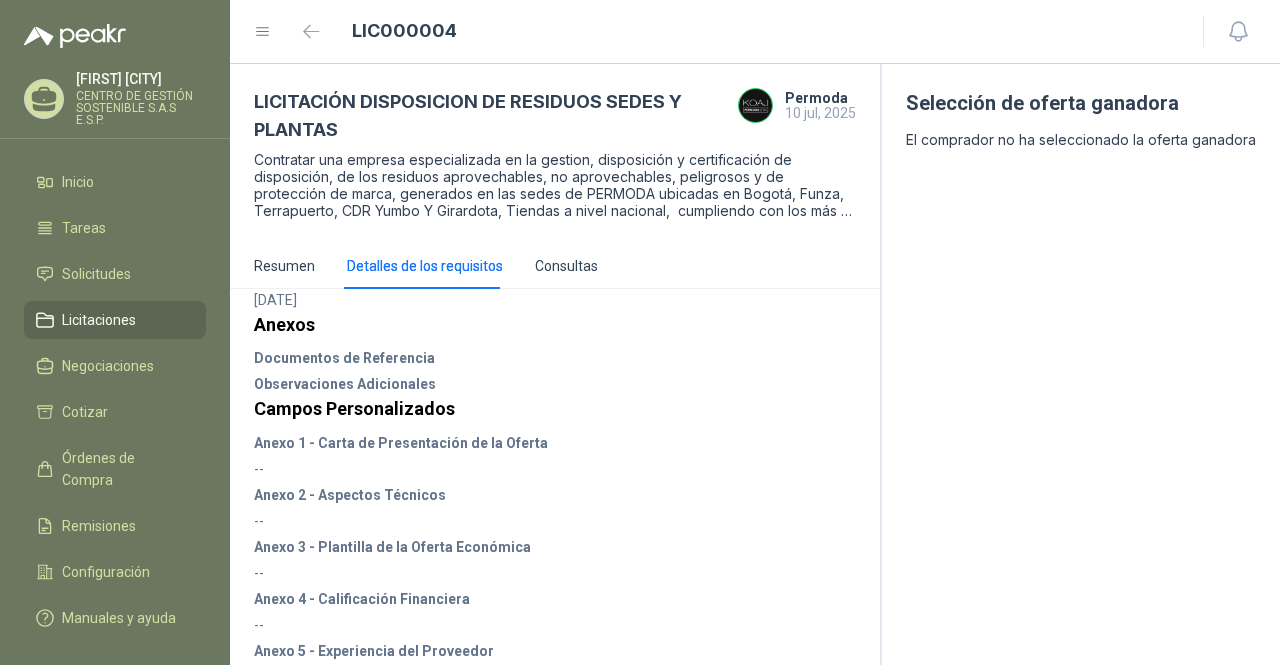click on "Anexo 1 - Carta de Presentación de la Oferta" at bounding box center (555, 443) 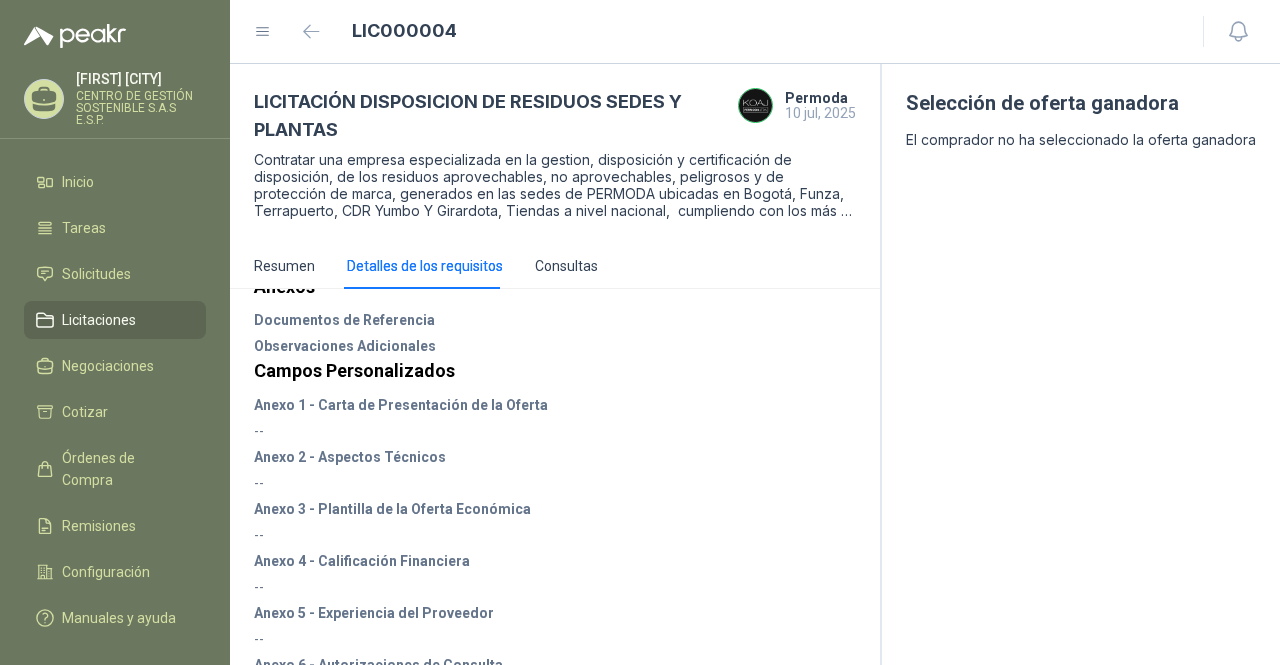 scroll, scrollTop: 608, scrollLeft: 0, axis: vertical 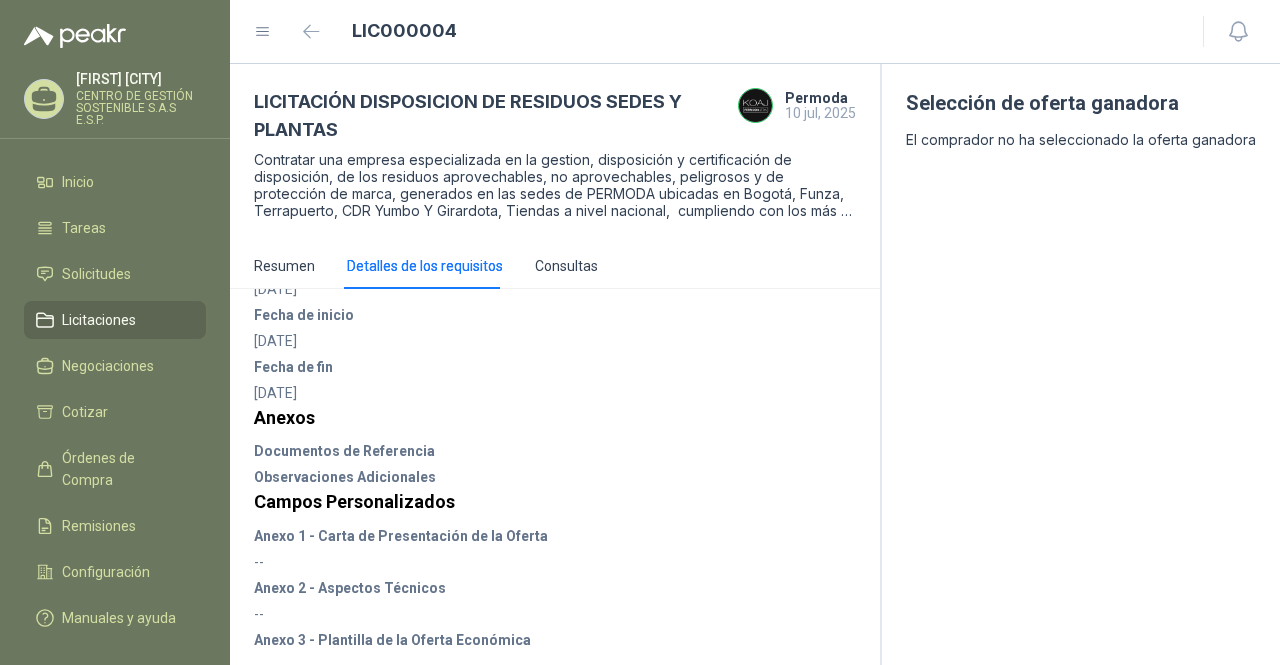 click on "Anexos" at bounding box center [555, 418] 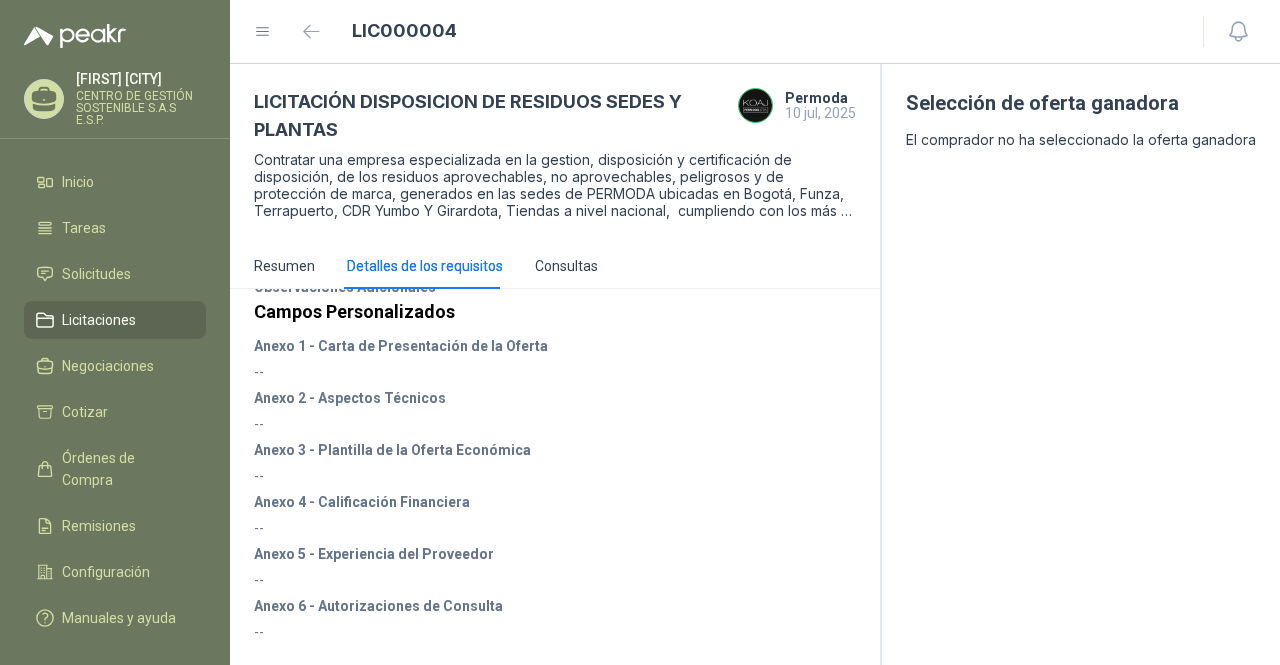 click on "Anexo 1 - Carta de Presentación de la Oferta" at bounding box center (555, 346) 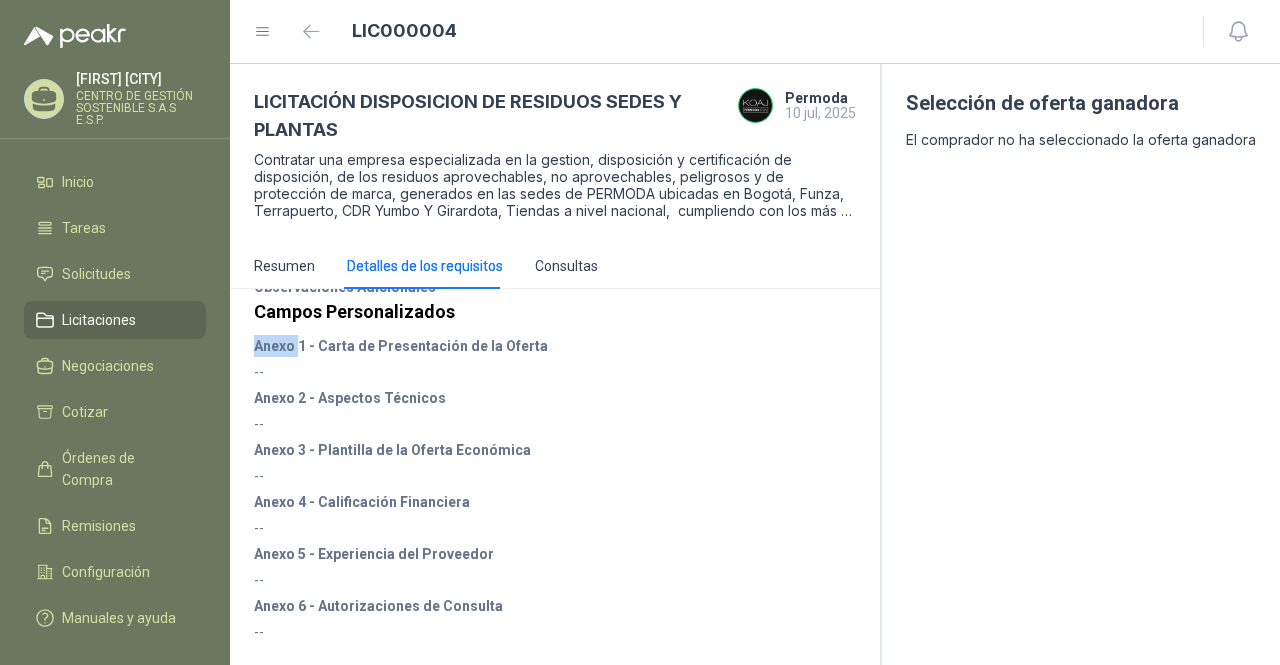 click on "Anexo 1 - Carta de Presentación de la Oferta" at bounding box center [555, 346] 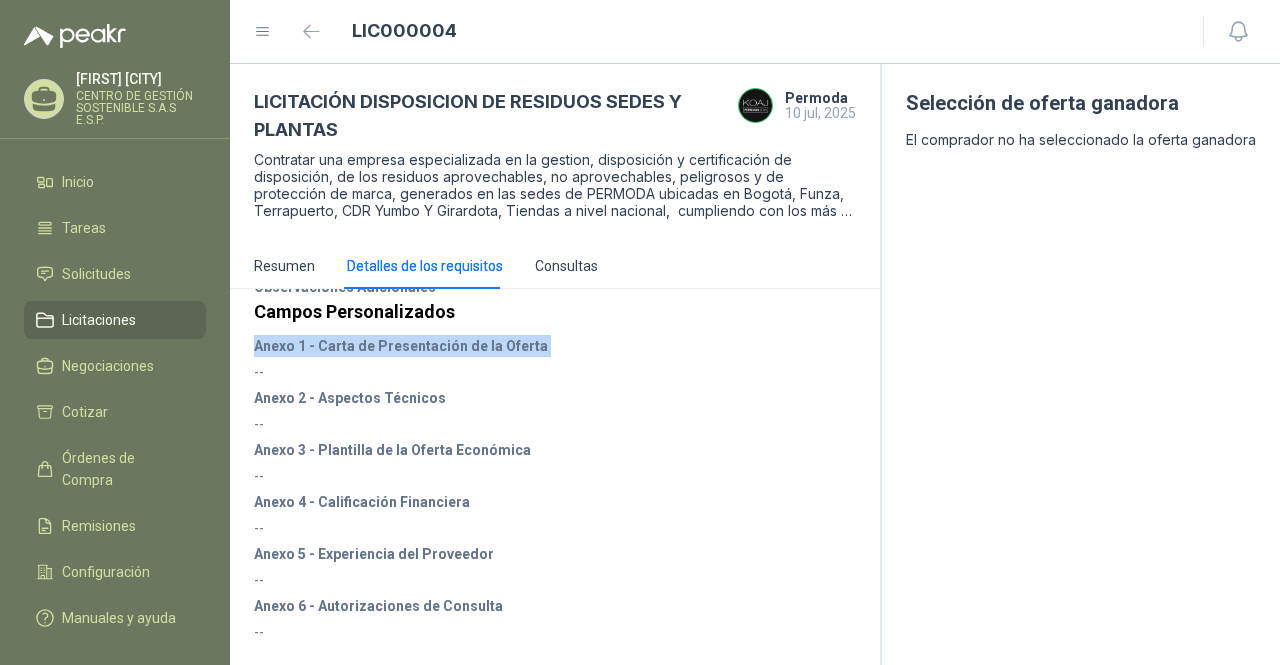 click on "Anexo 1 - Carta de Presentación de la Oferta" at bounding box center (555, 346) 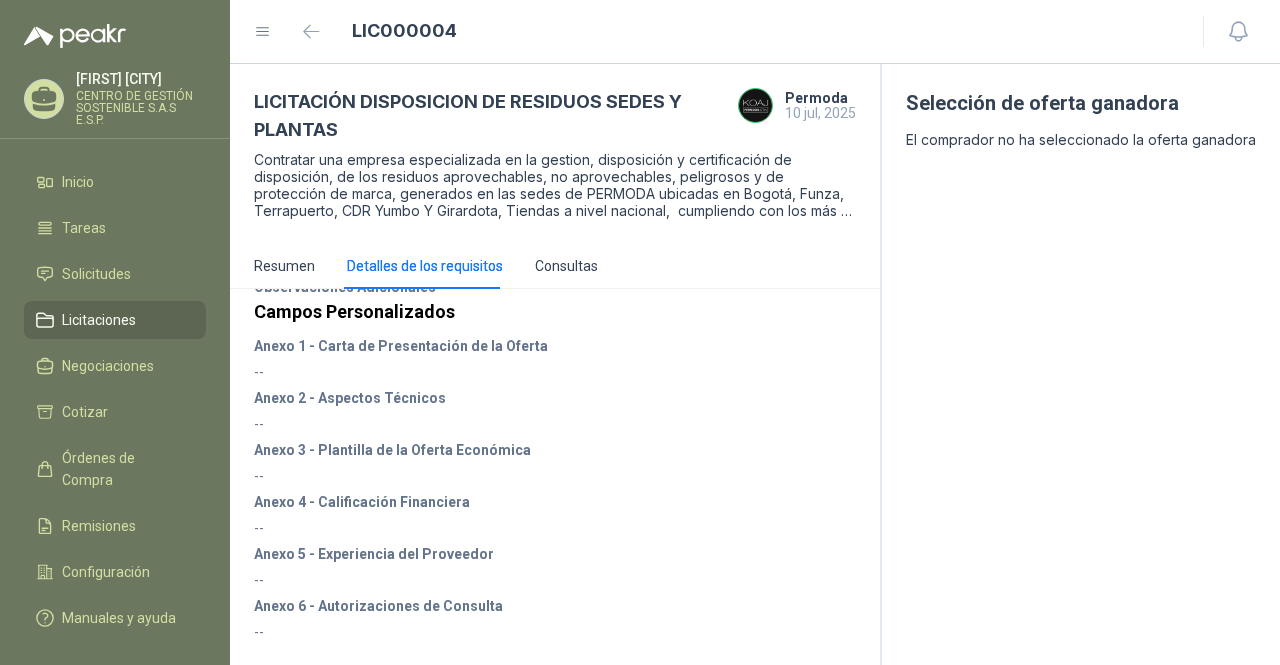 click on "[DOCUMENT_NAME]" at bounding box center [555, 359] 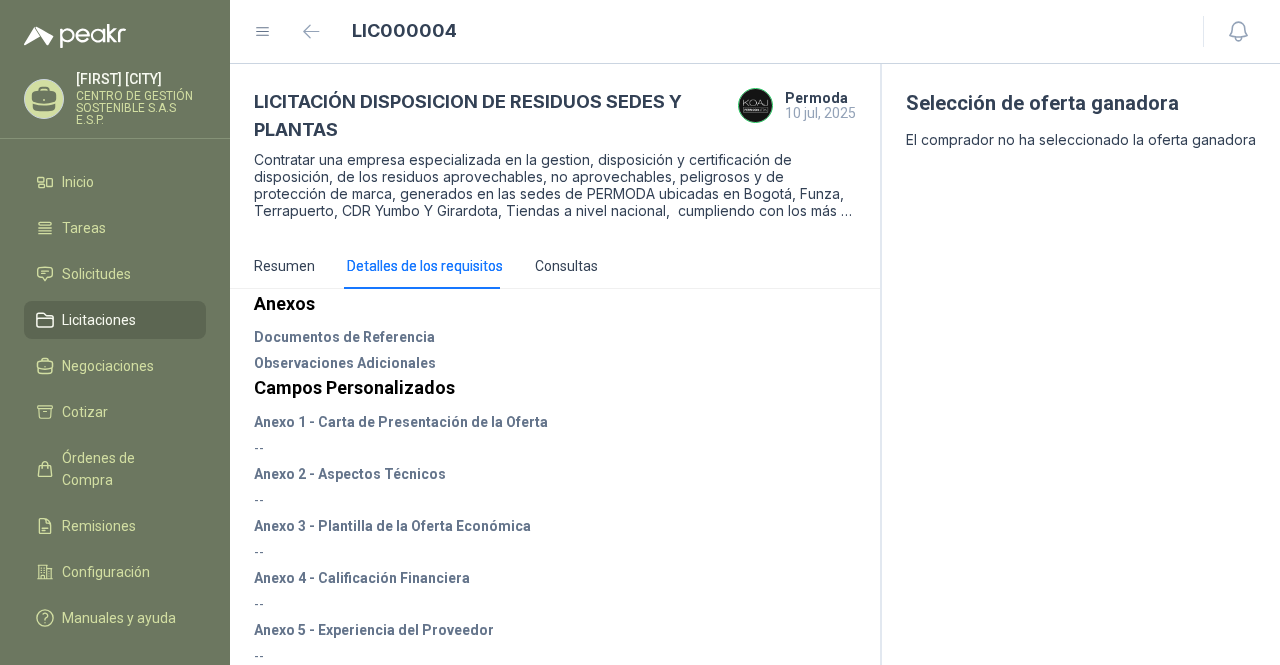 scroll, scrollTop: 667, scrollLeft: 0, axis: vertical 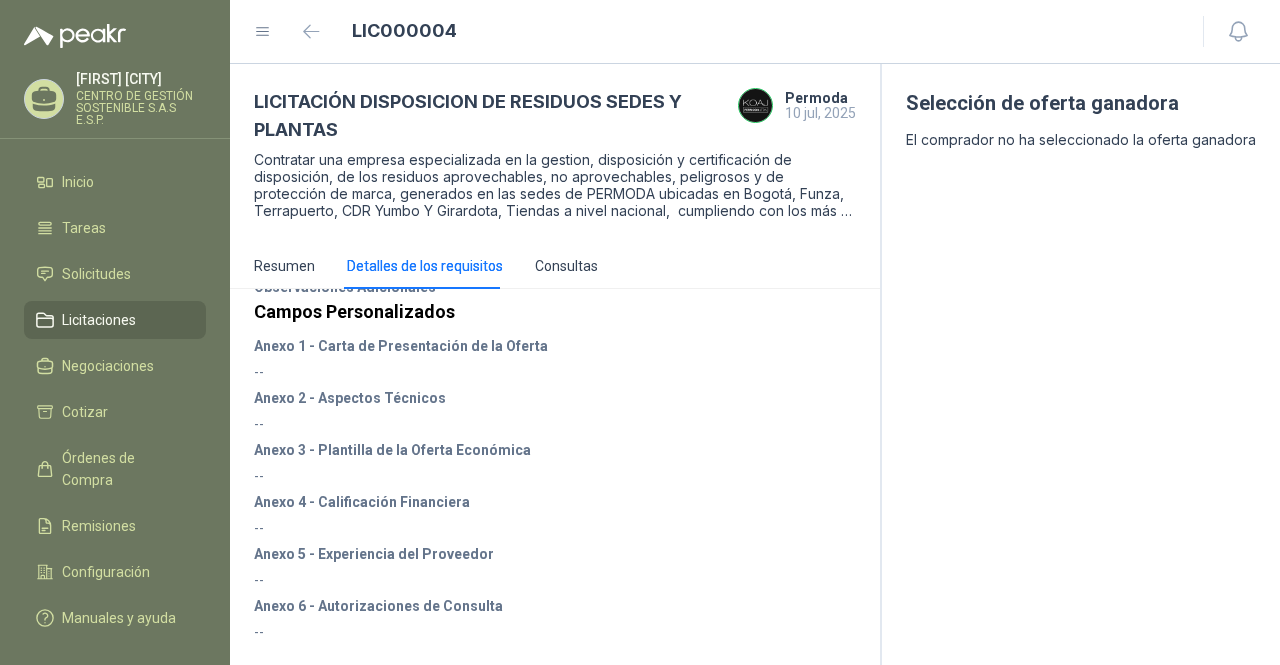 click on "Anexo 1 - Carta de Presentación de la Oferta" at bounding box center (555, 346) 